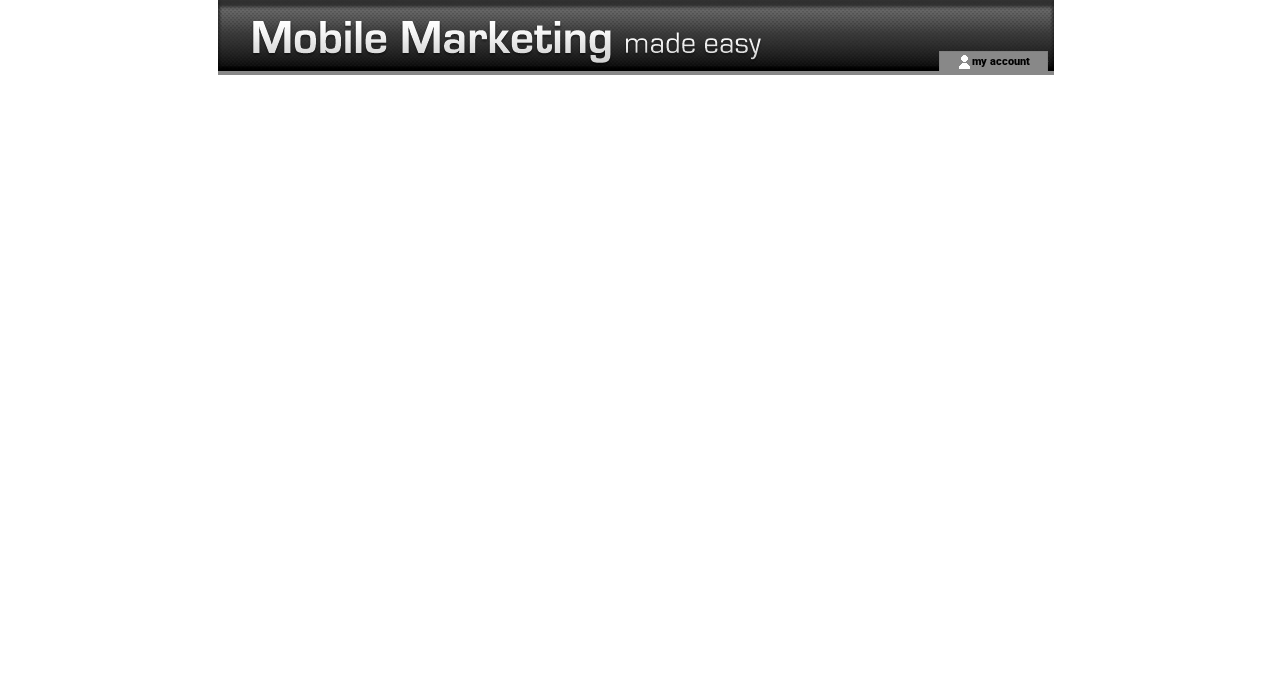 scroll, scrollTop: 0, scrollLeft: 0, axis: both 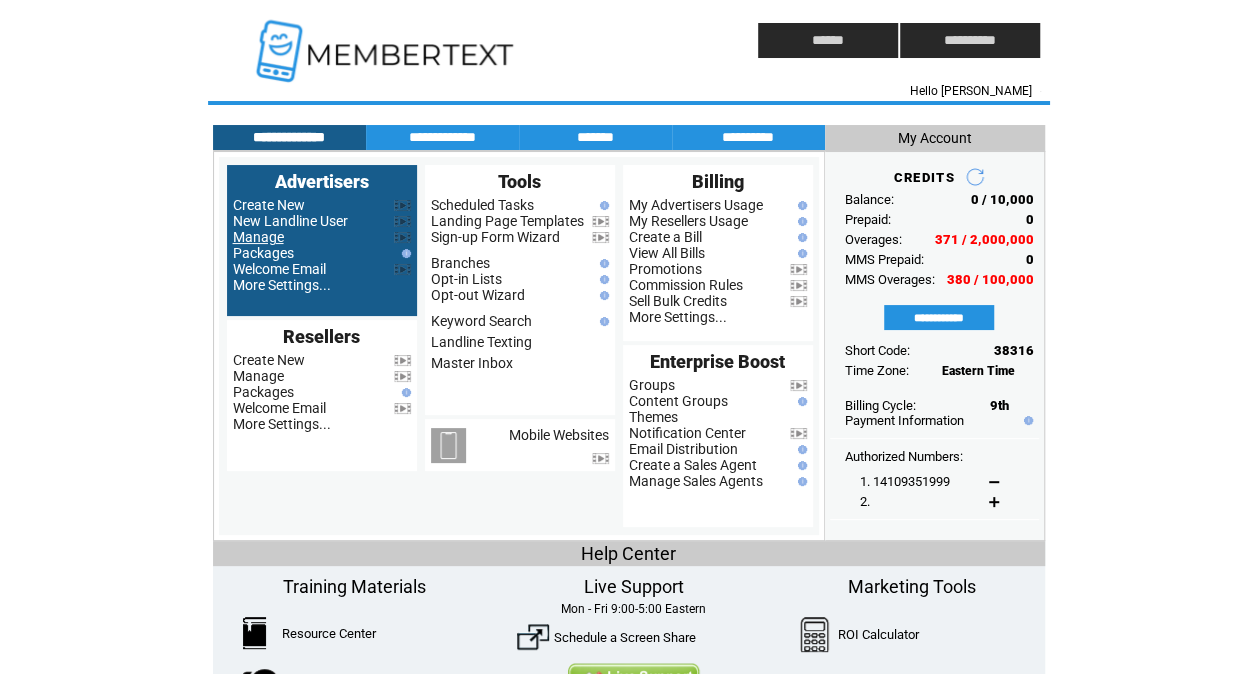 click on "Manage" at bounding box center [258, 237] 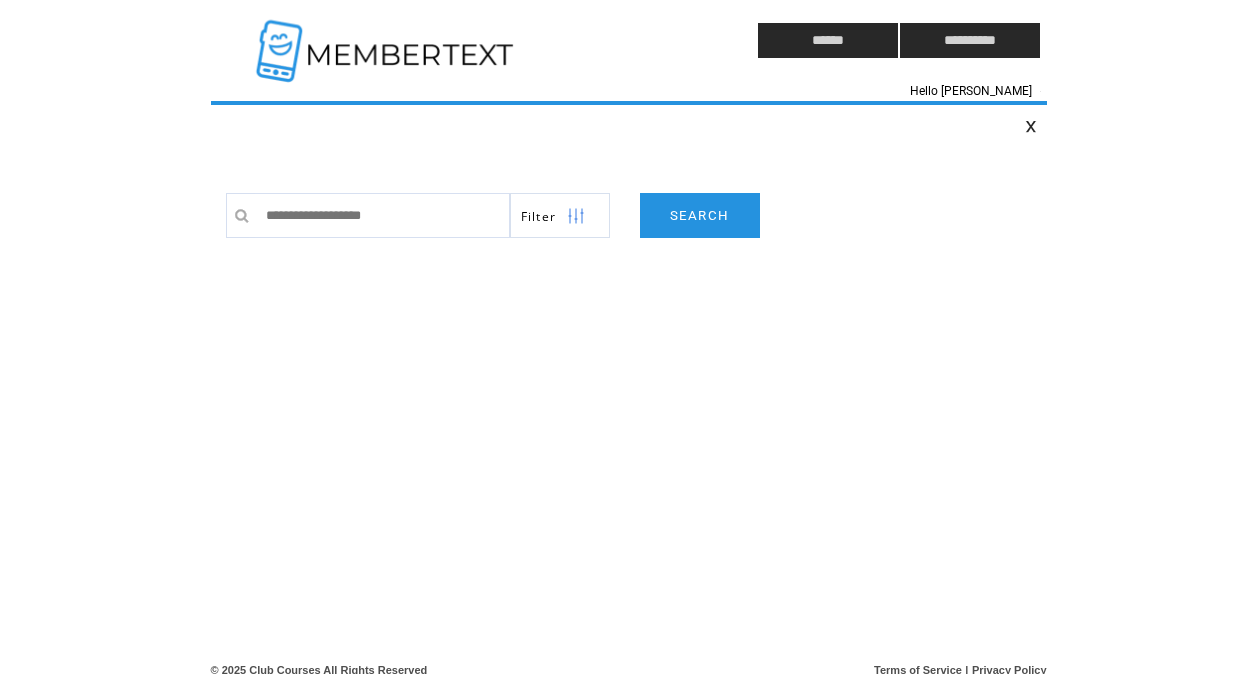 scroll, scrollTop: 0, scrollLeft: 0, axis: both 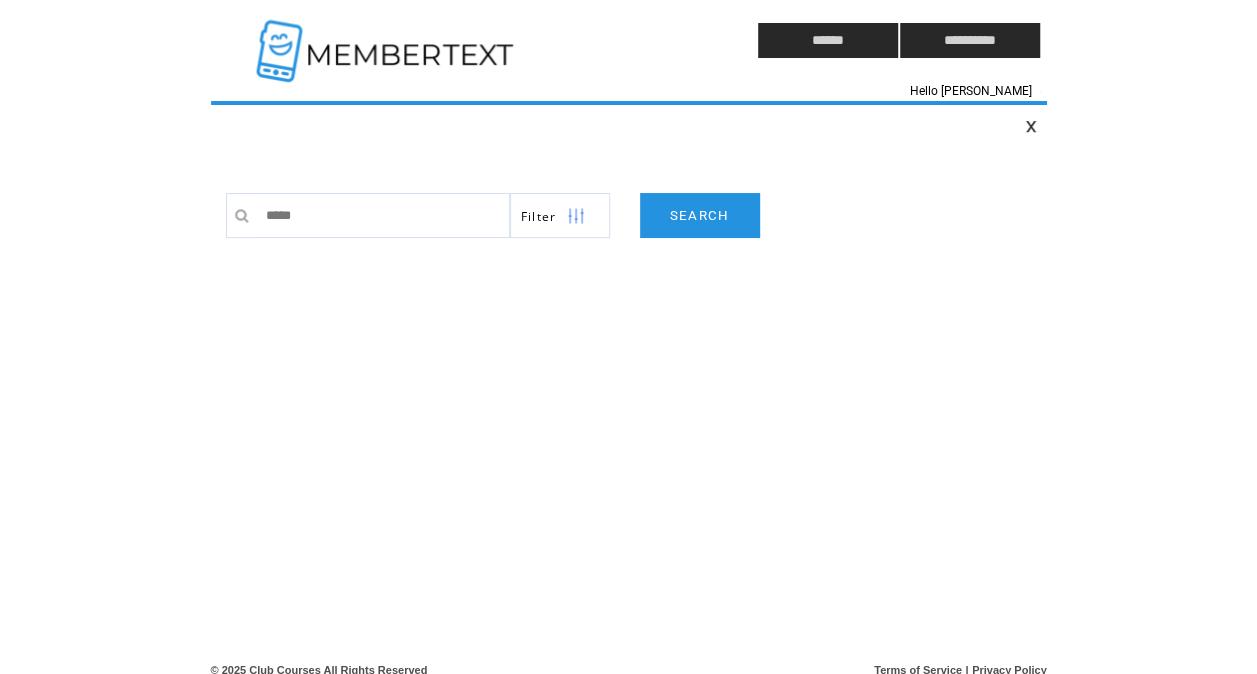 type on "******" 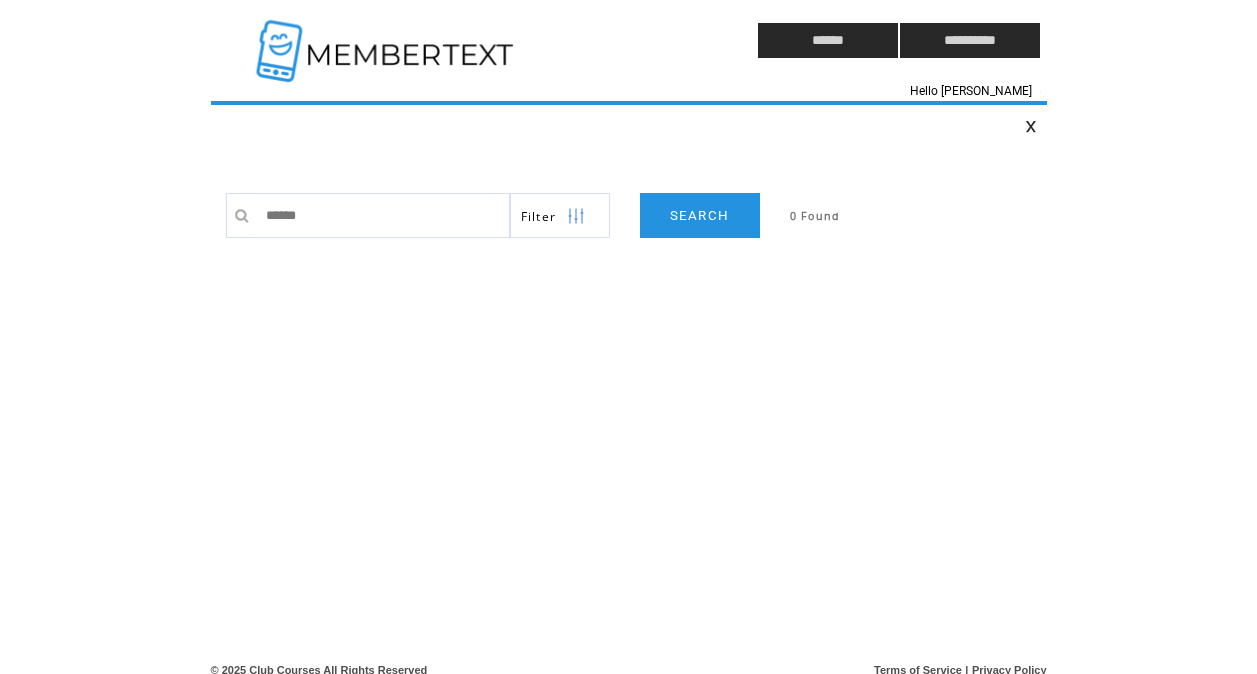 scroll, scrollTop: 0, scrollLeft: 0, axis: both 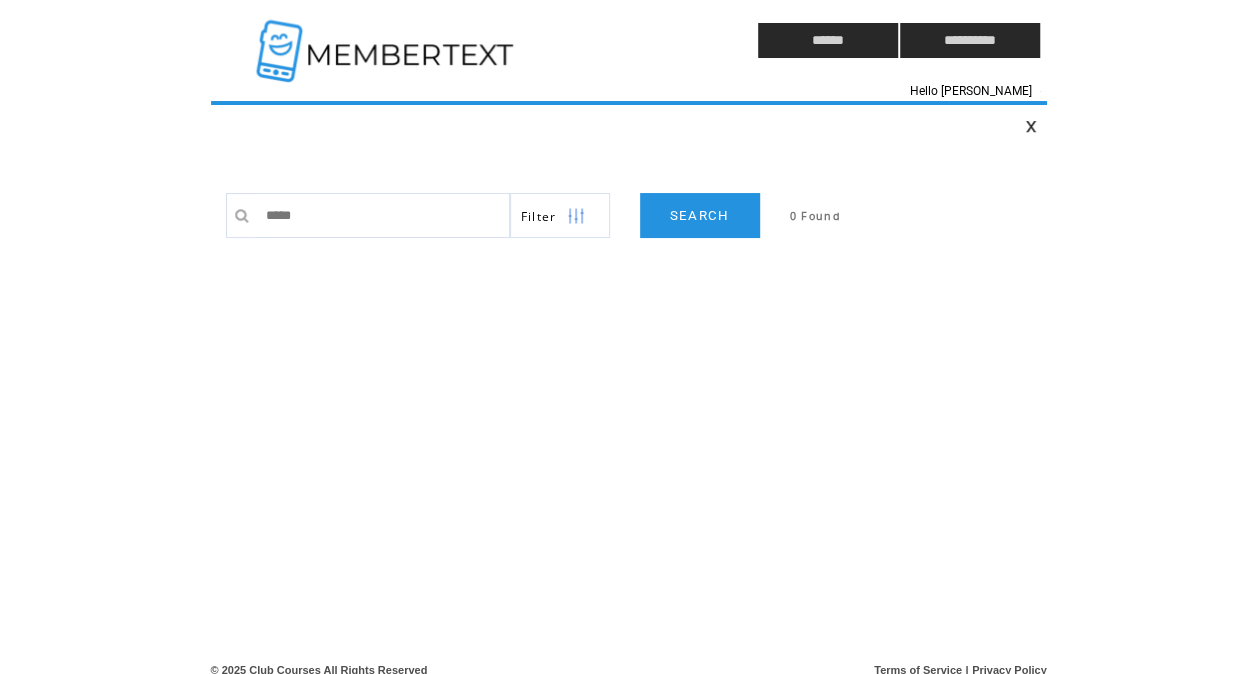 type on "******" 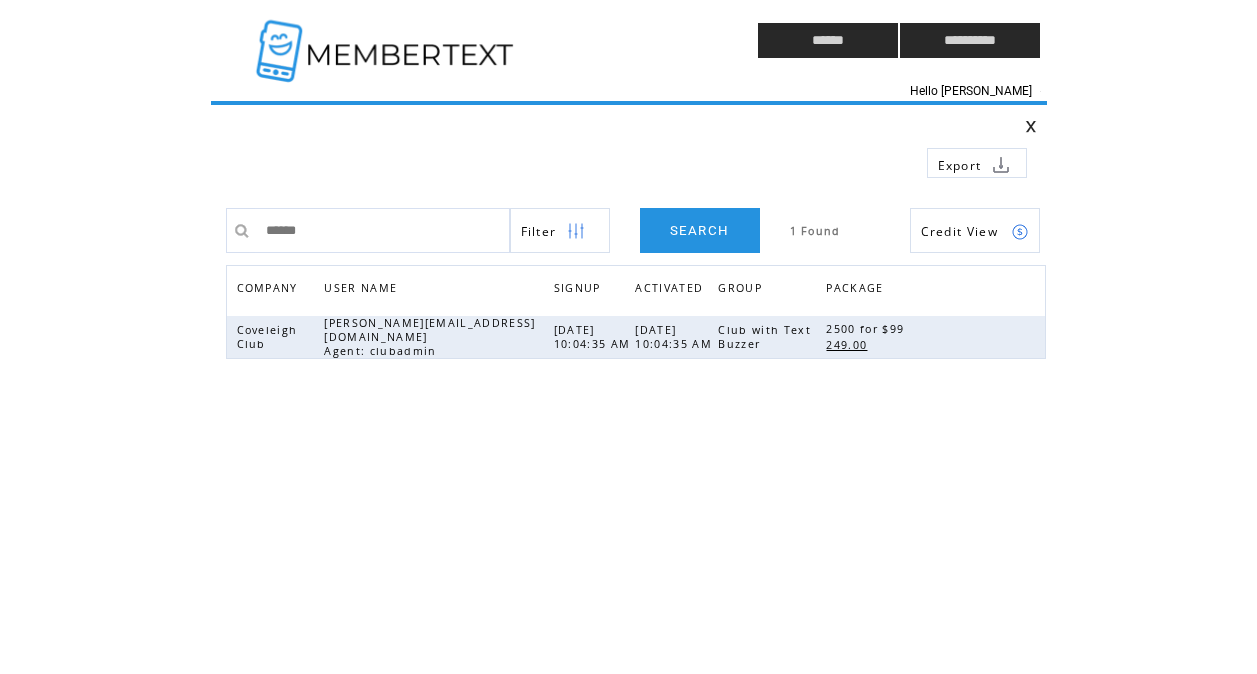 scroll, scrollTop: 0, scrollLeft: 0, axis: both 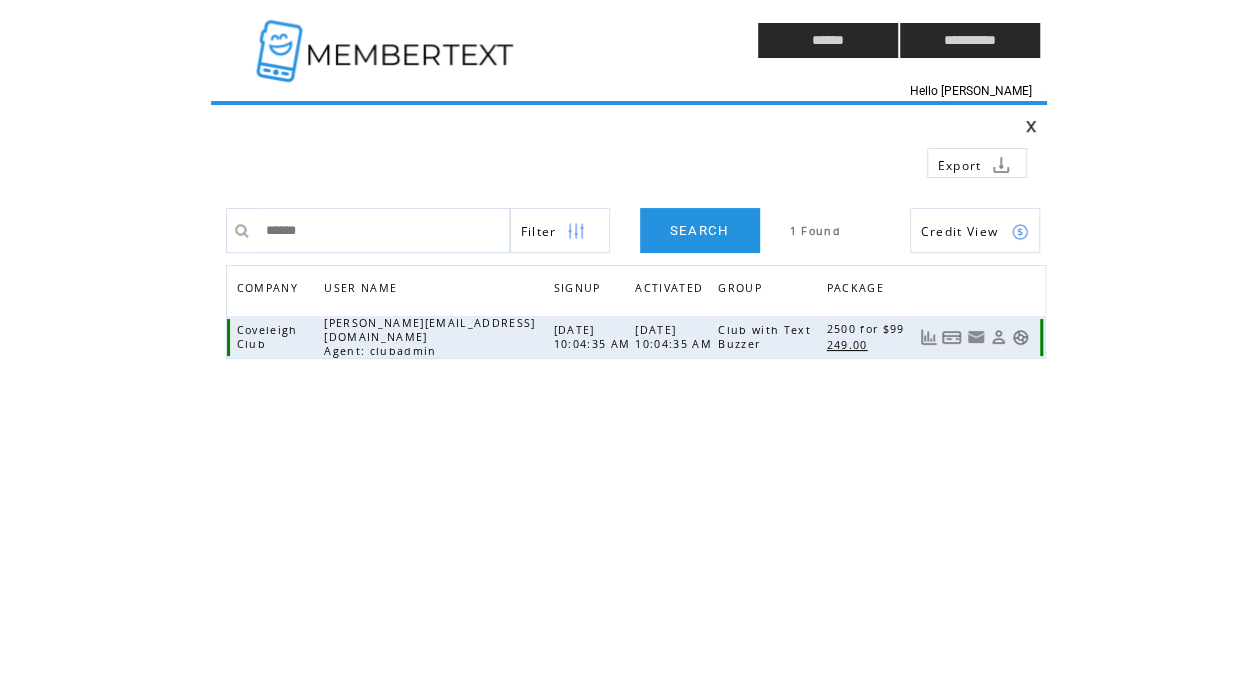 click at bounding box center [1020, 337] 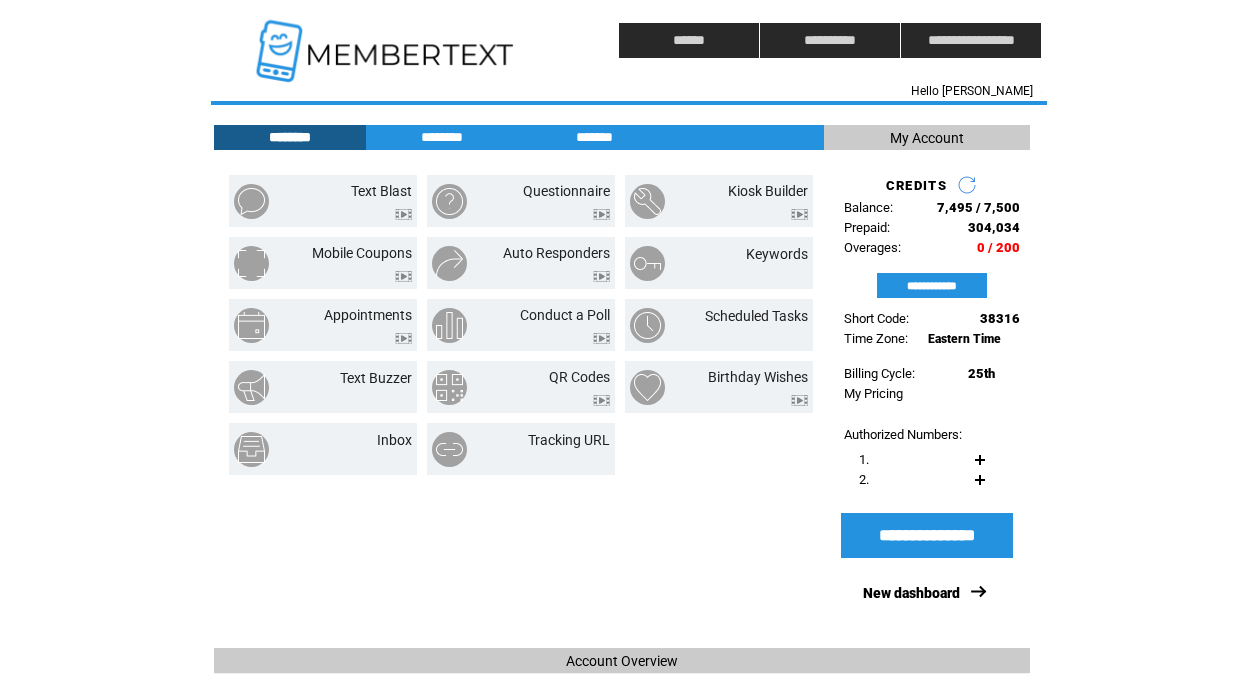 scroll, scrollTop: 0, scrollLeft: 0, axis: both 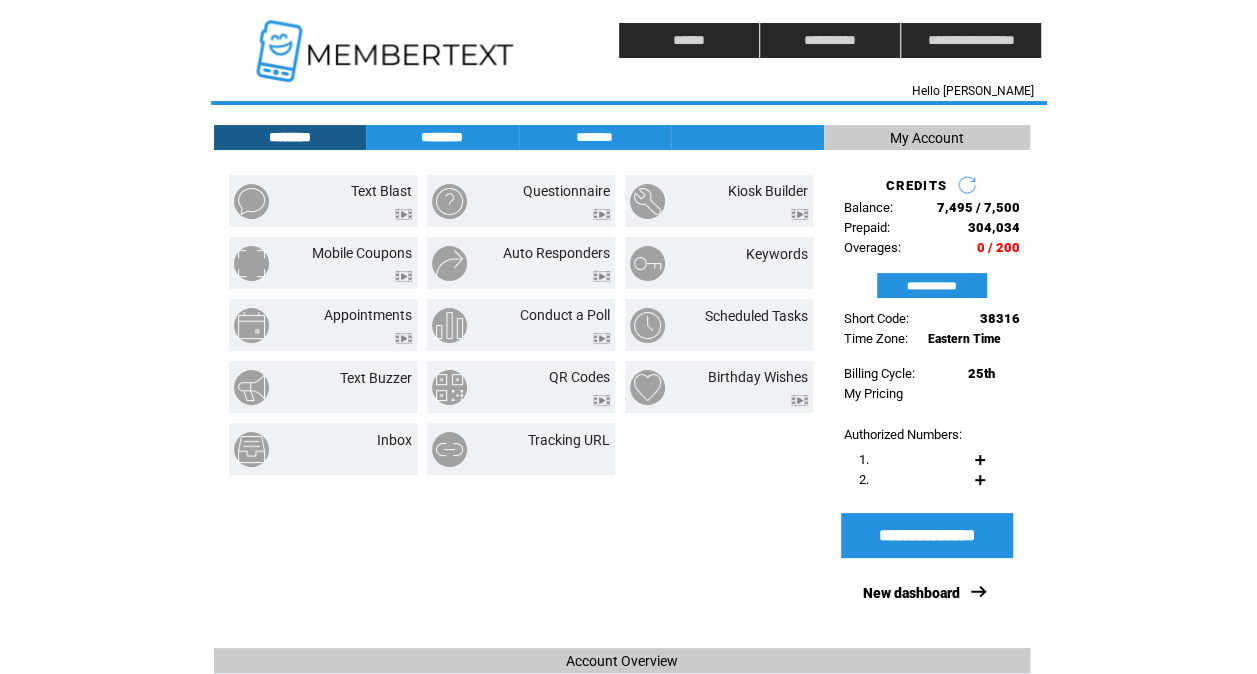 click on "********" at bounding box center (442, 137) 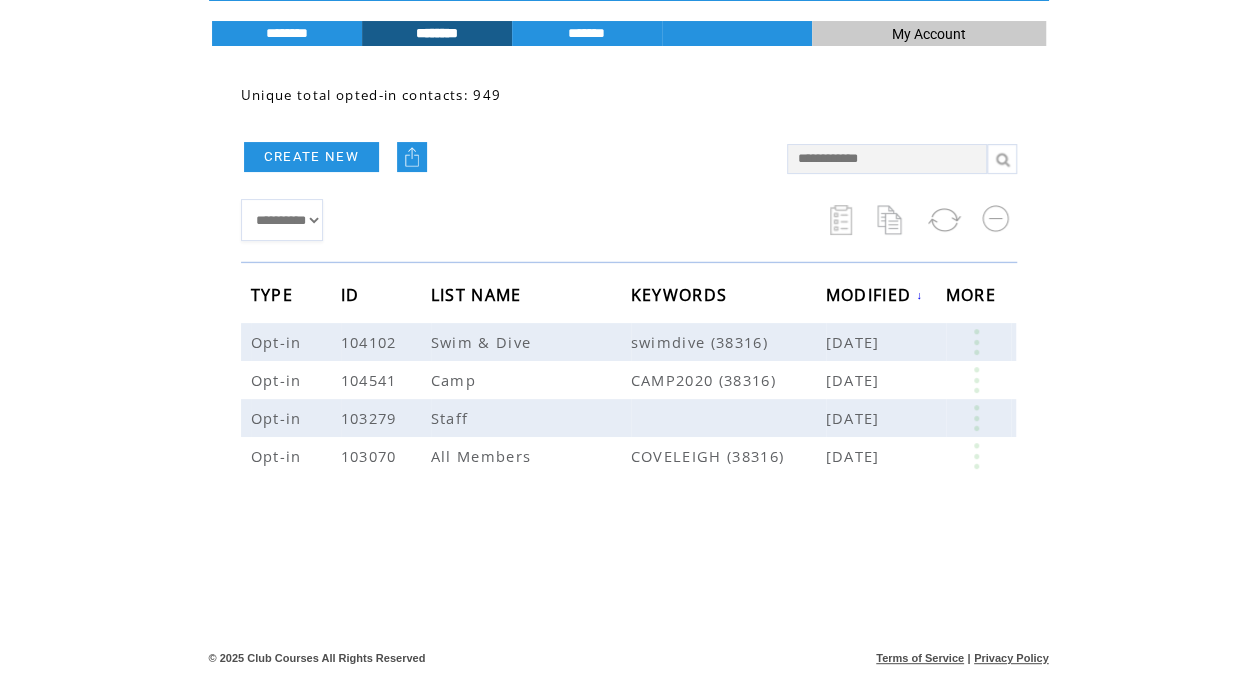 scroll, scrollTop: 105, scrollLeft: 0, axis: vertical 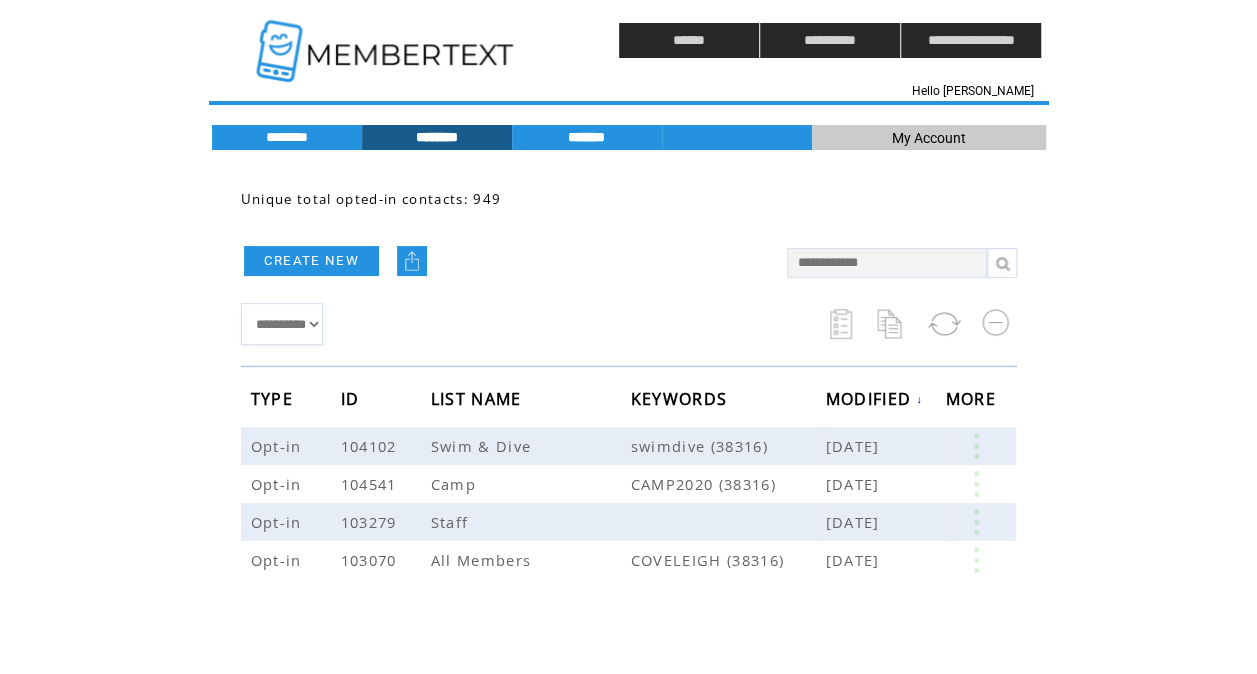click on "*******" at bounding box center [587, 137] 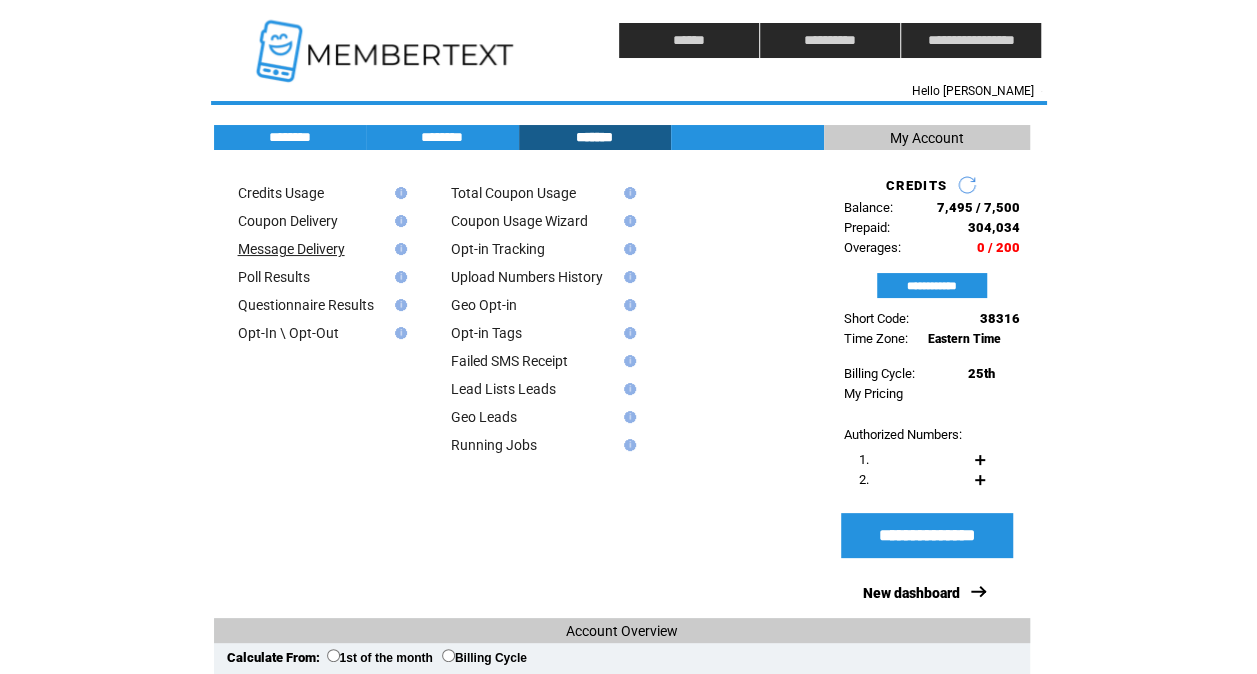 click on "Message Delivery" at bounding box center [291, 249] 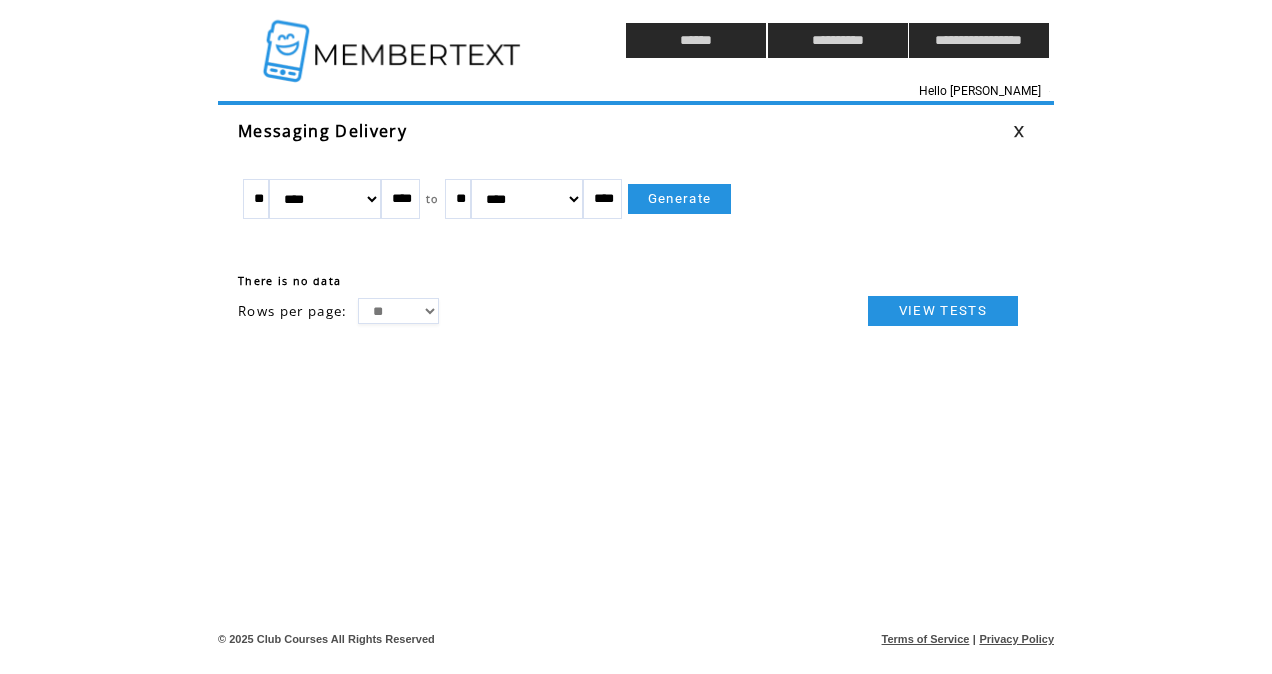 scroll, scrollTop: 0, scrollLeft: 0, axis: both 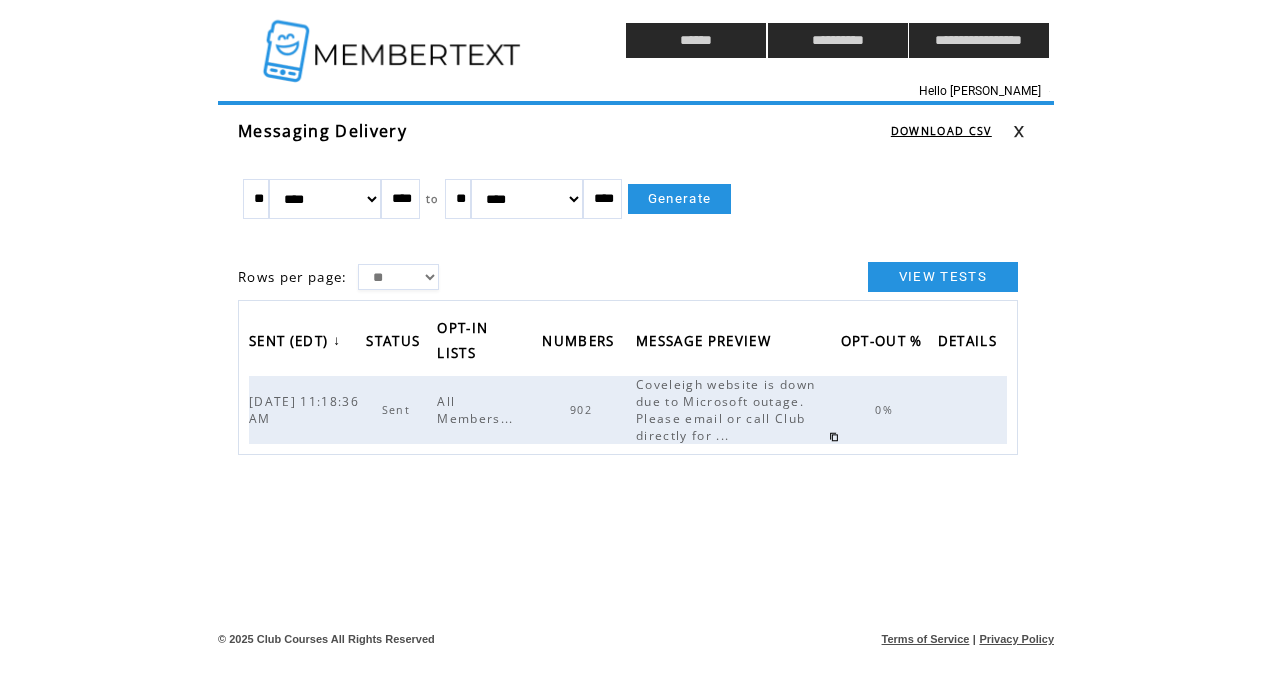 click at bounding box center [394, 40] 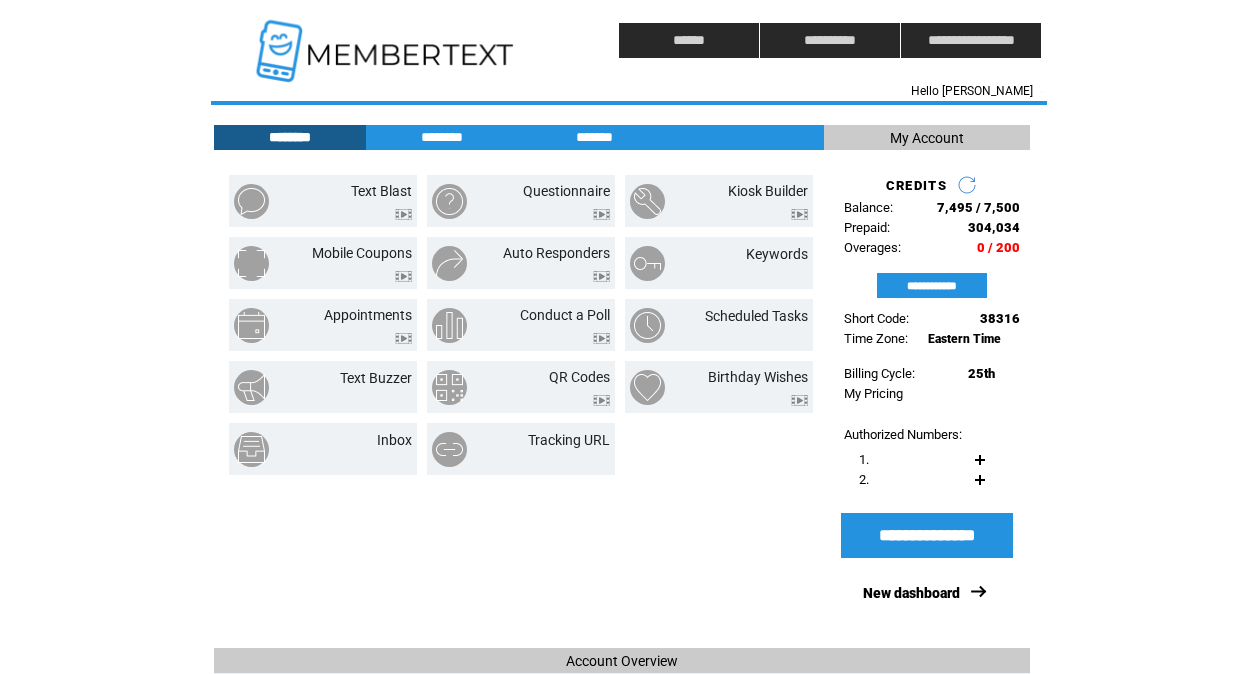 scroll, scrollTop: 0, scrollLeft: 0, axis: both 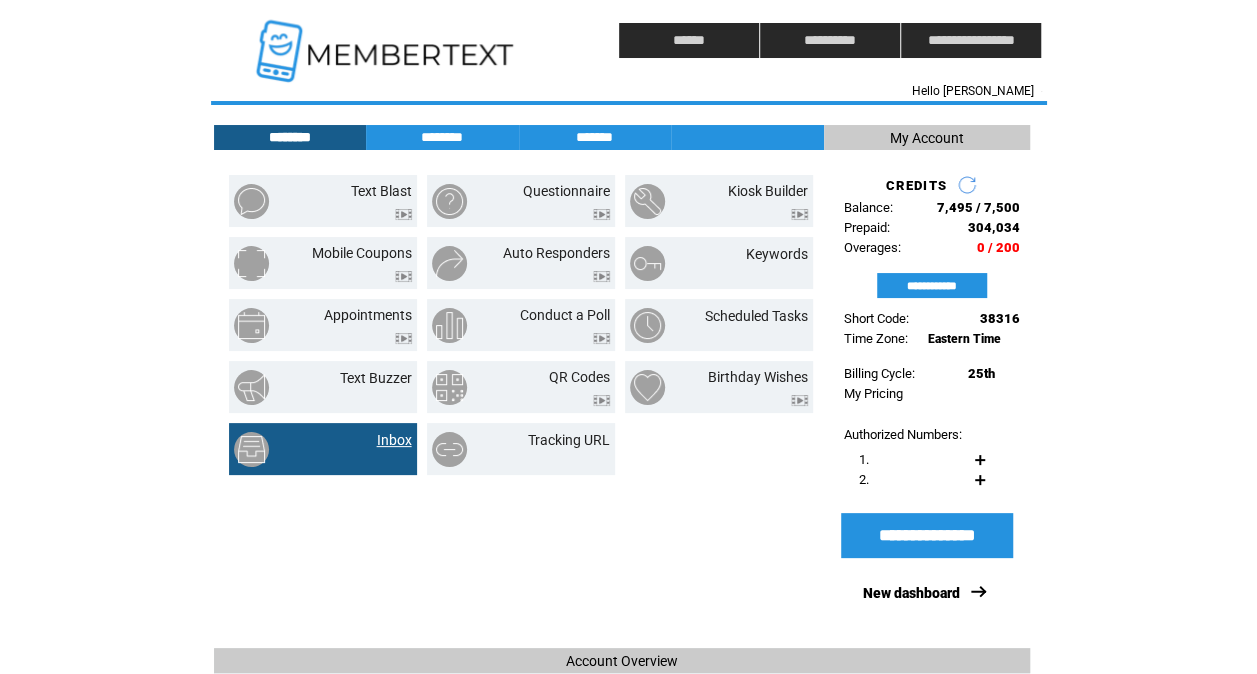 click on "Inbox" at bounding box center [394, 440] 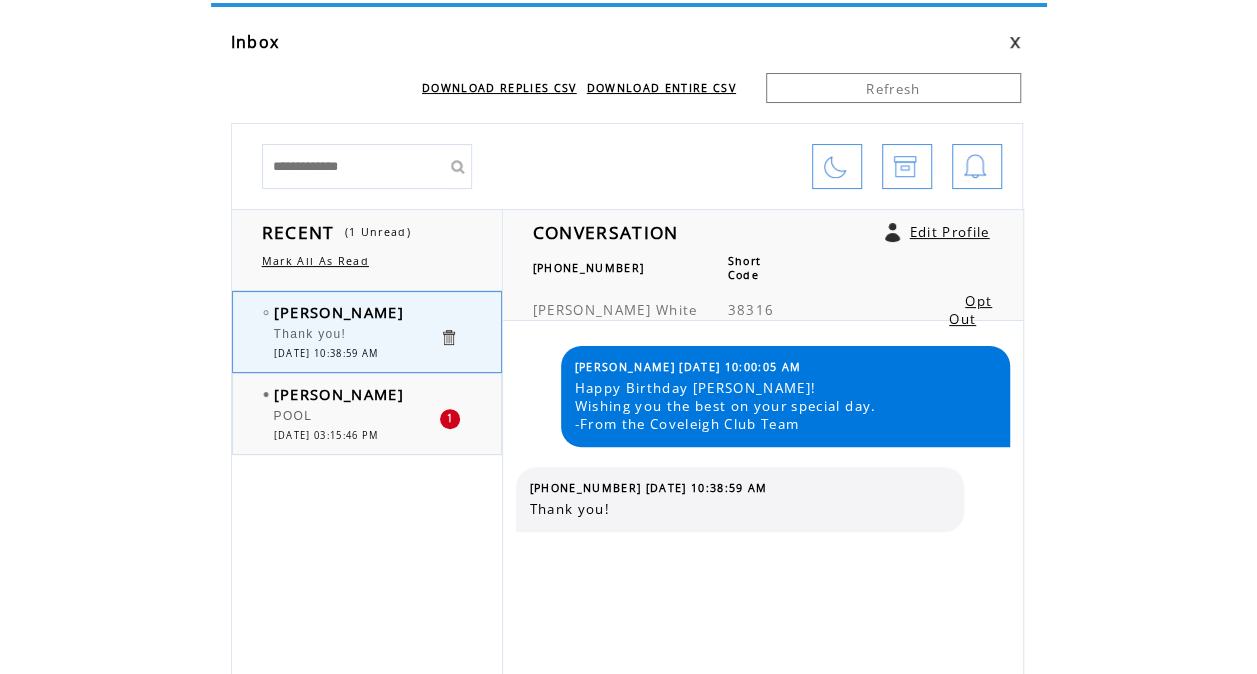 scroll, scrollTop: 0, scrollLeft: 0, axis: both 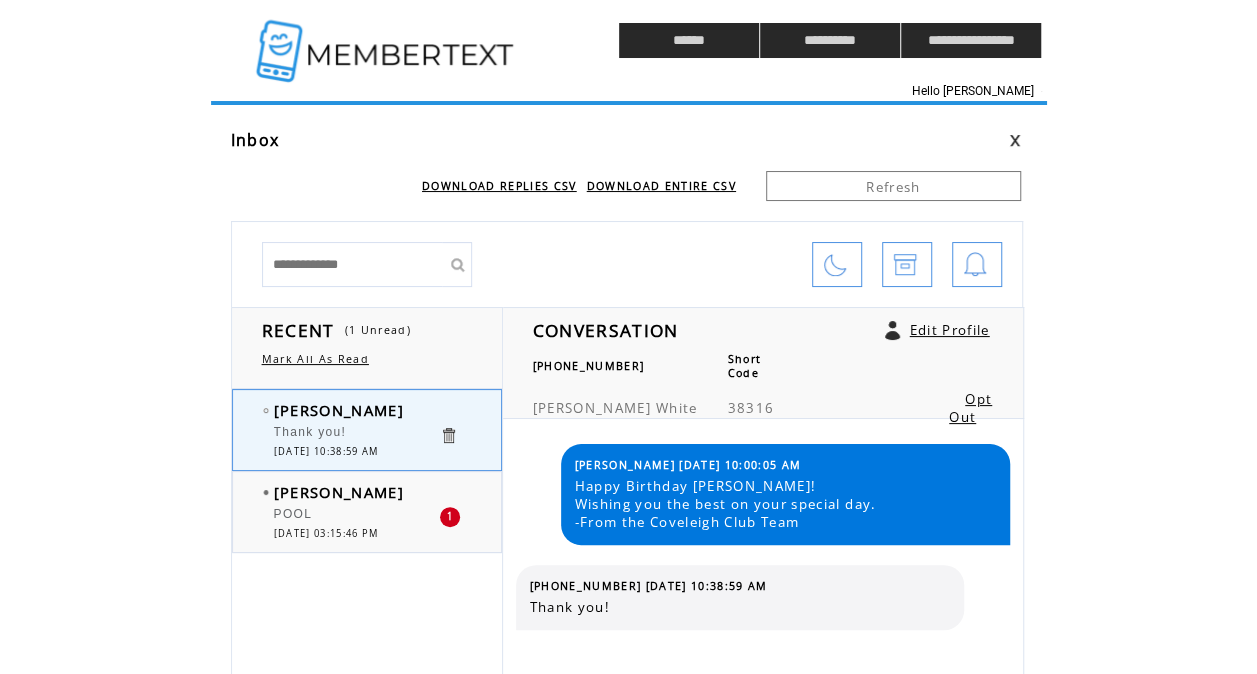 click at bounding box center (387, 40) 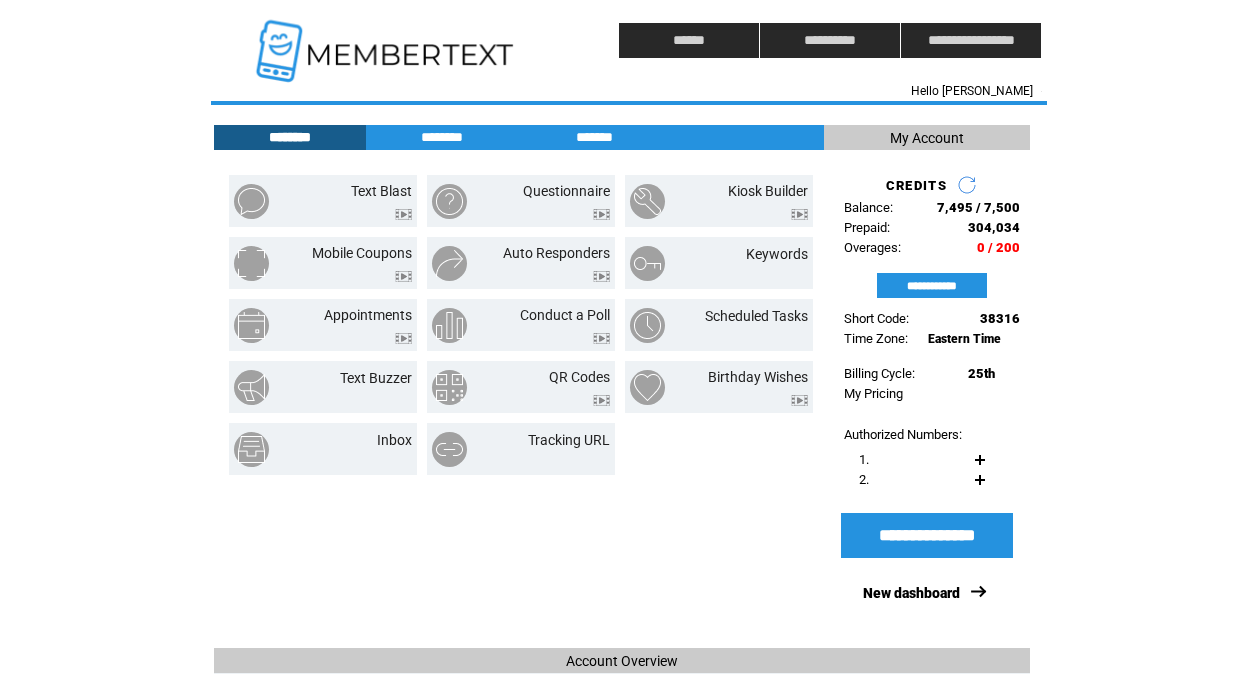 scroll, scrollTop: 0, scrollLeft: 0, axis: both 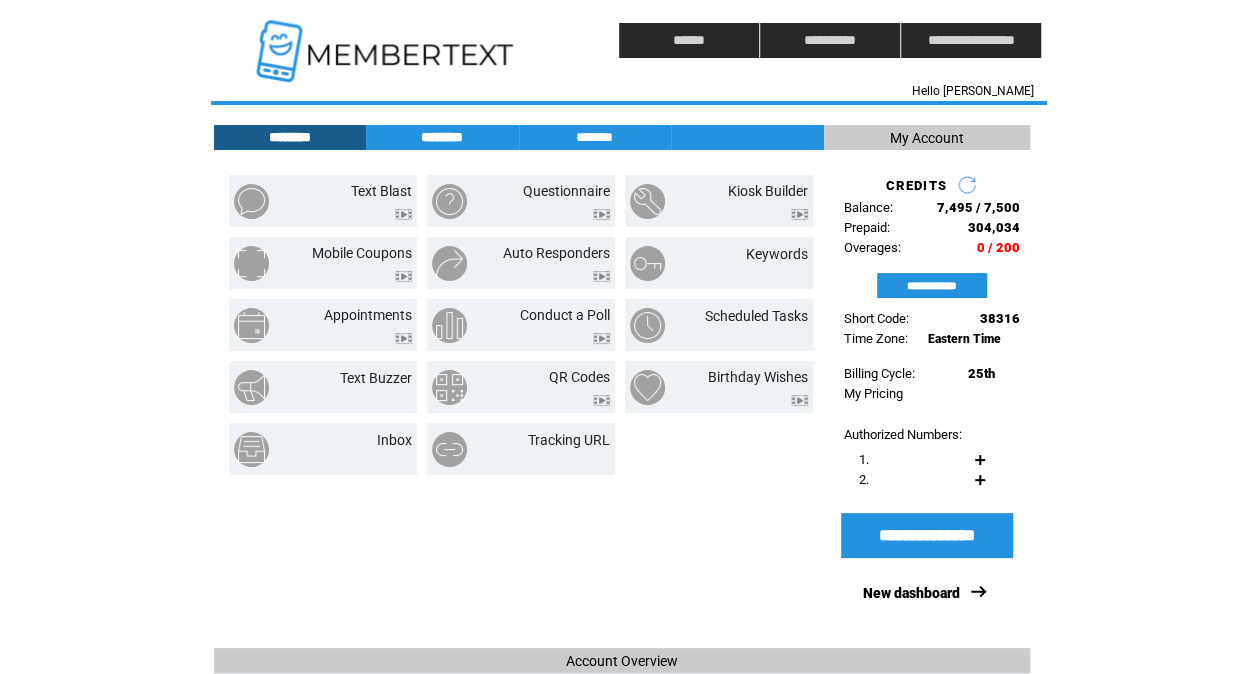 click on "********" at bounding box center [442, 137] 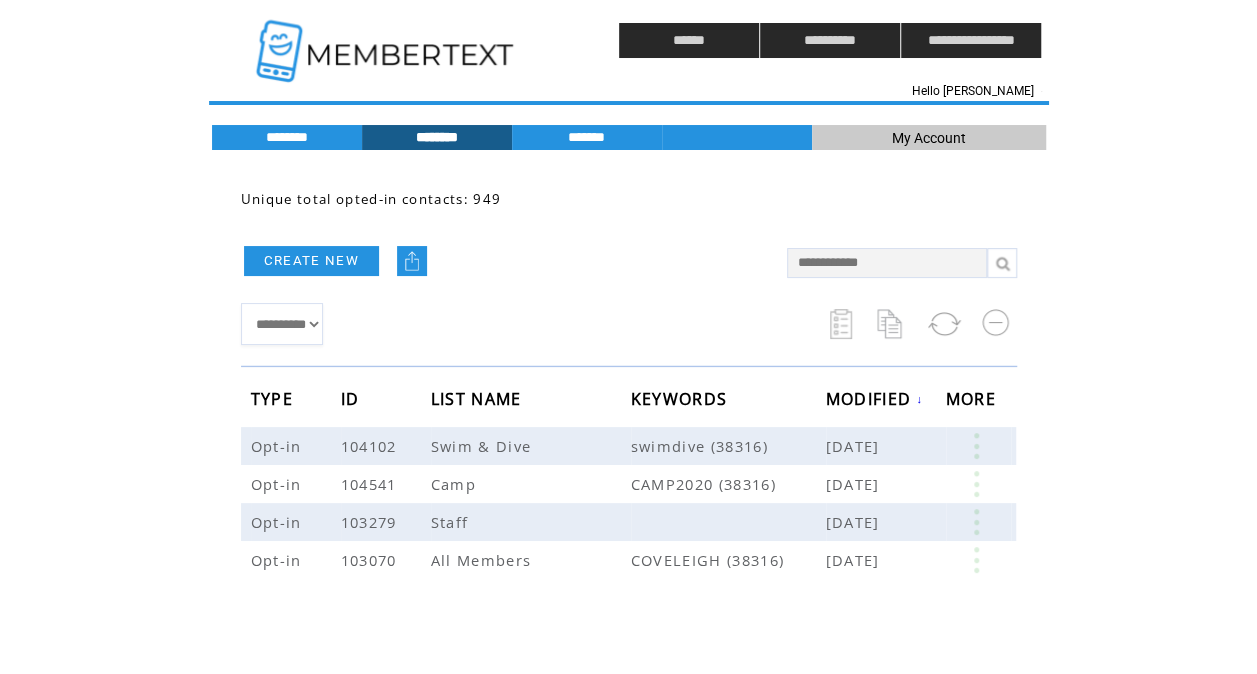 click on "CREATE NEW" at bounding box center [311, 261] 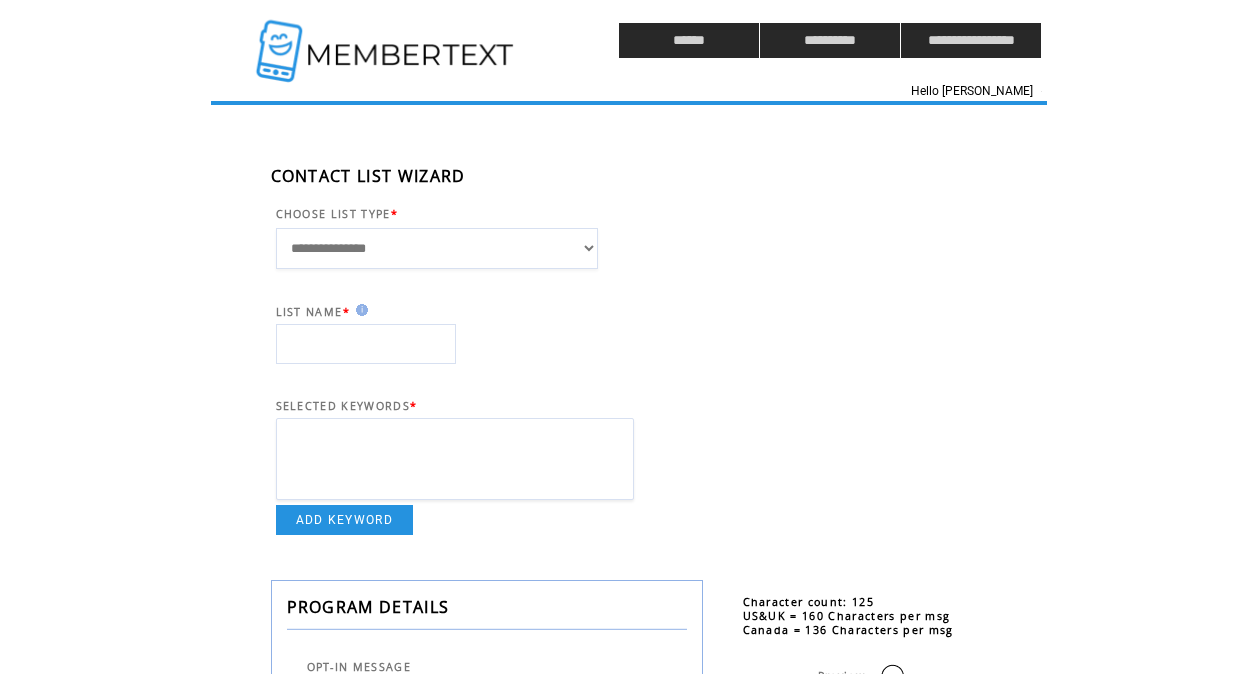 scroll, scrollTop: 0, scrollLeft: 0, axis: both 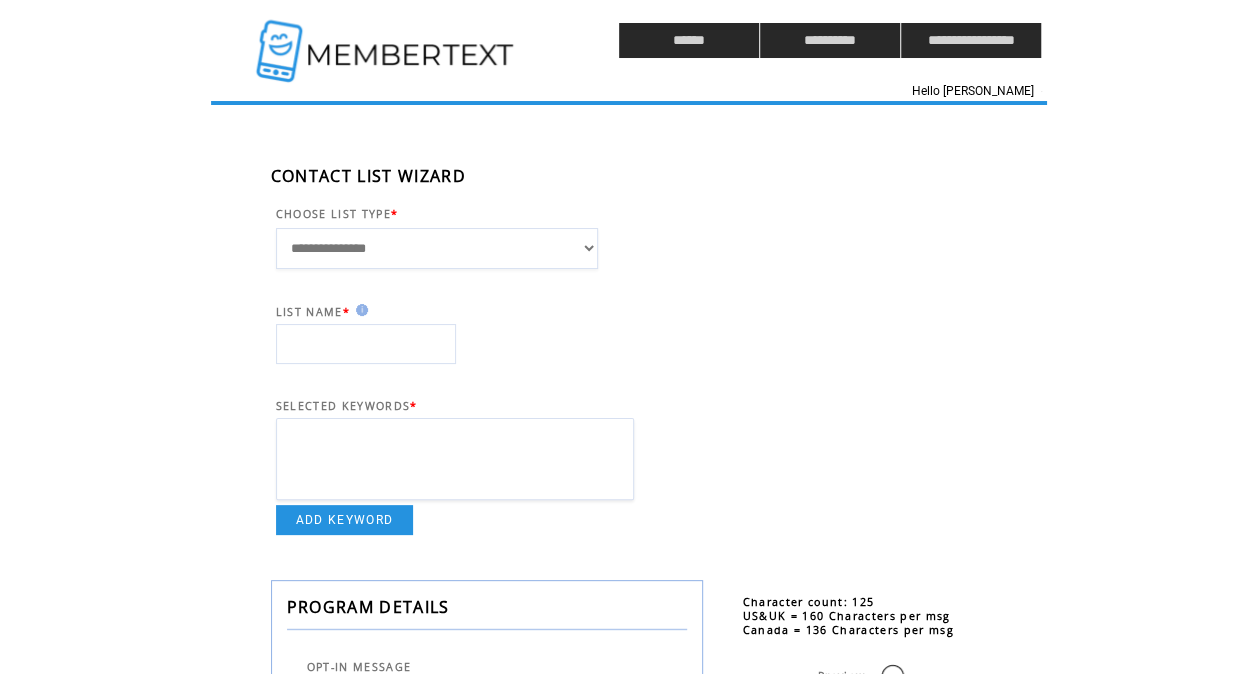 click on "**********" at bounding box center [437, 248] 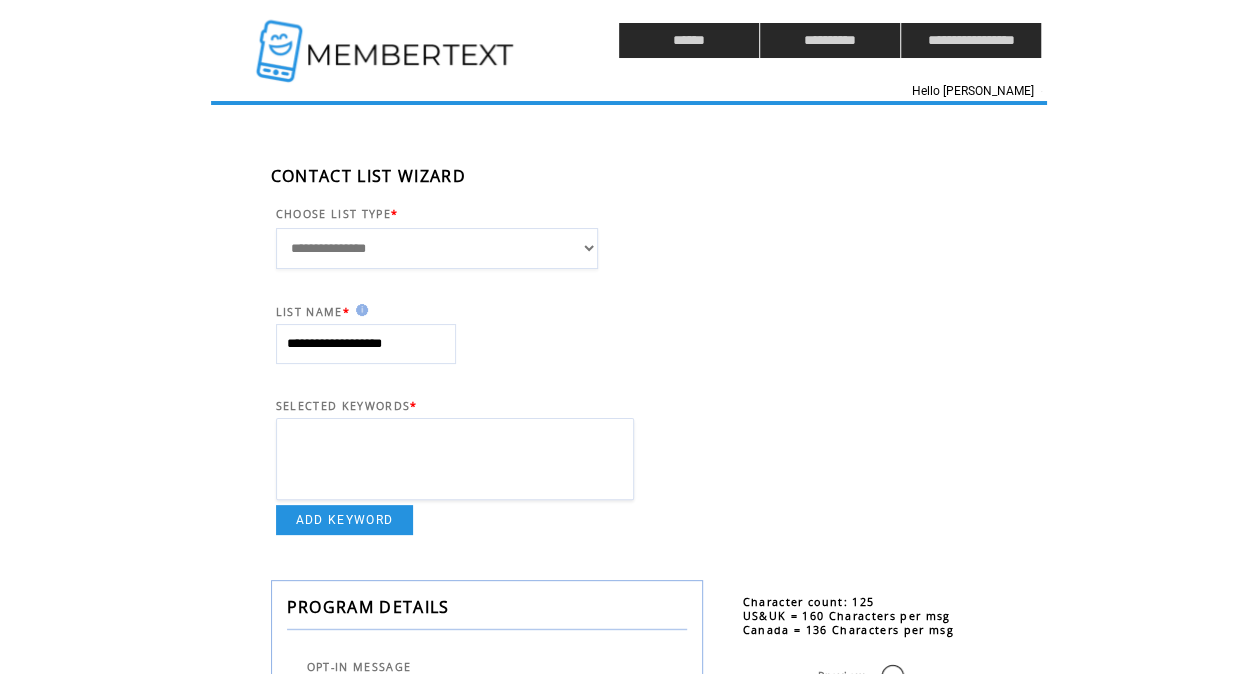 type on "**********" 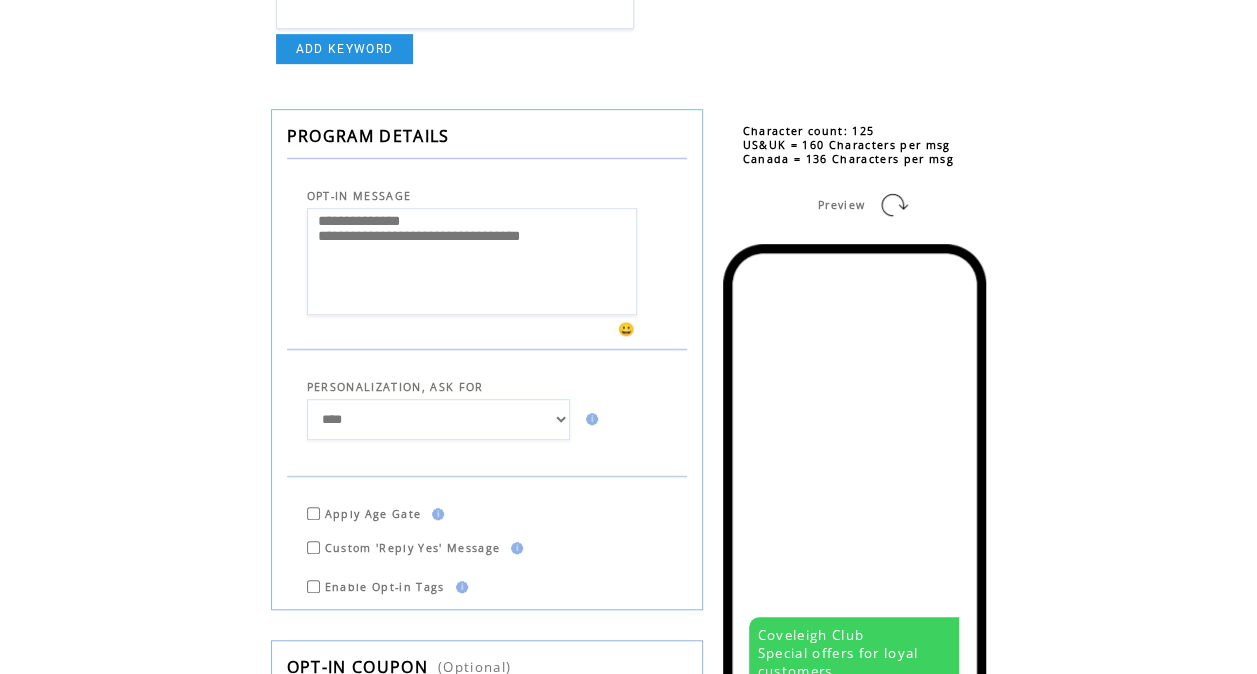 scroll, scrollTop: 474, scrollLeft: 0, axis: vertical 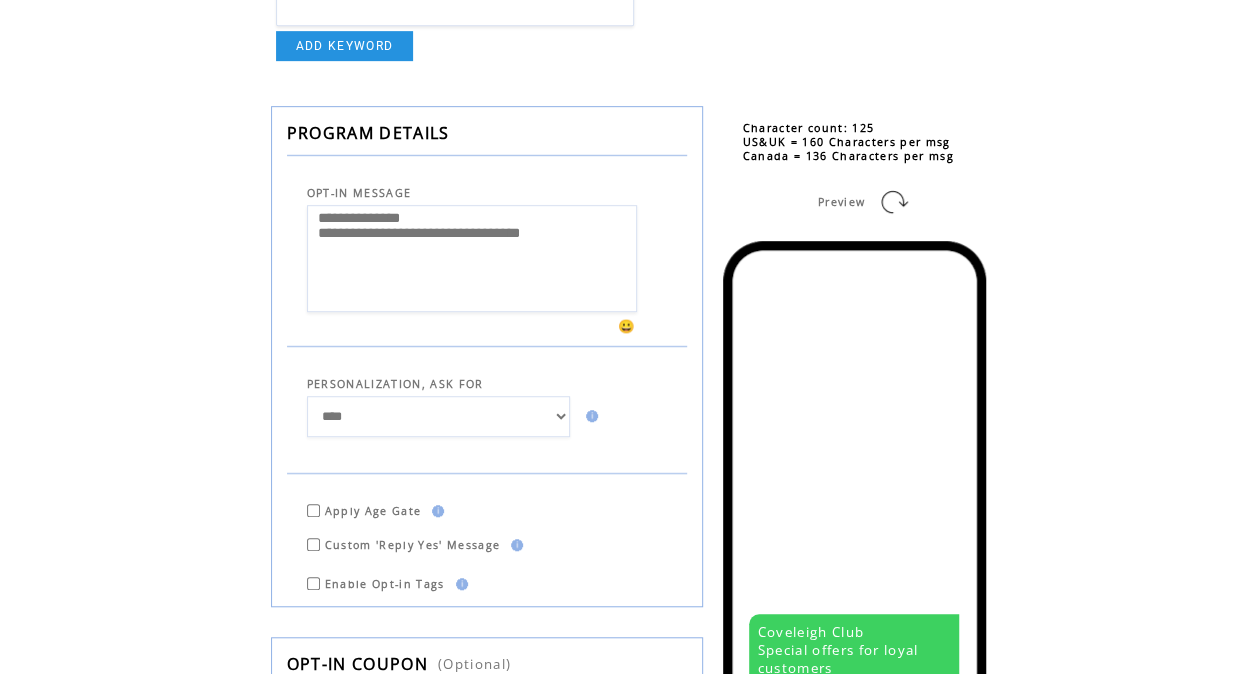 drag, startPoint x: 593, startPoint y: 264, endPoint x: 295, endPoint y: 287, distance: 298.88626 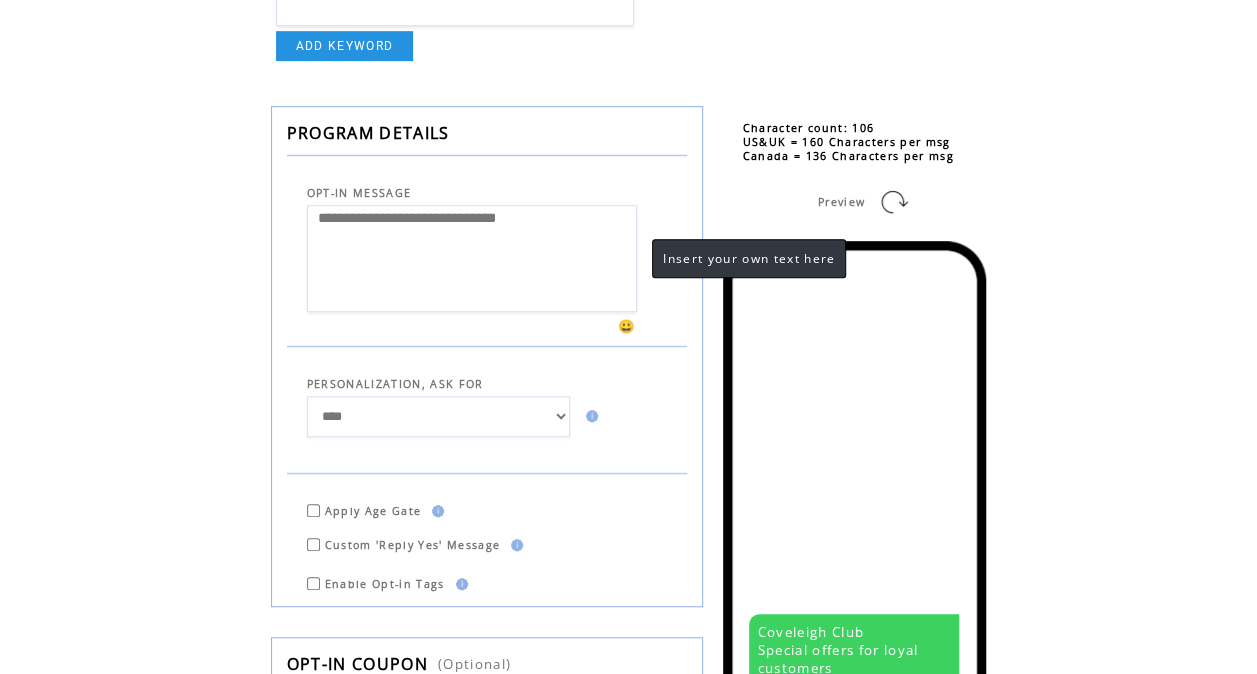 click on "**********" at bounding box center [472, 258] 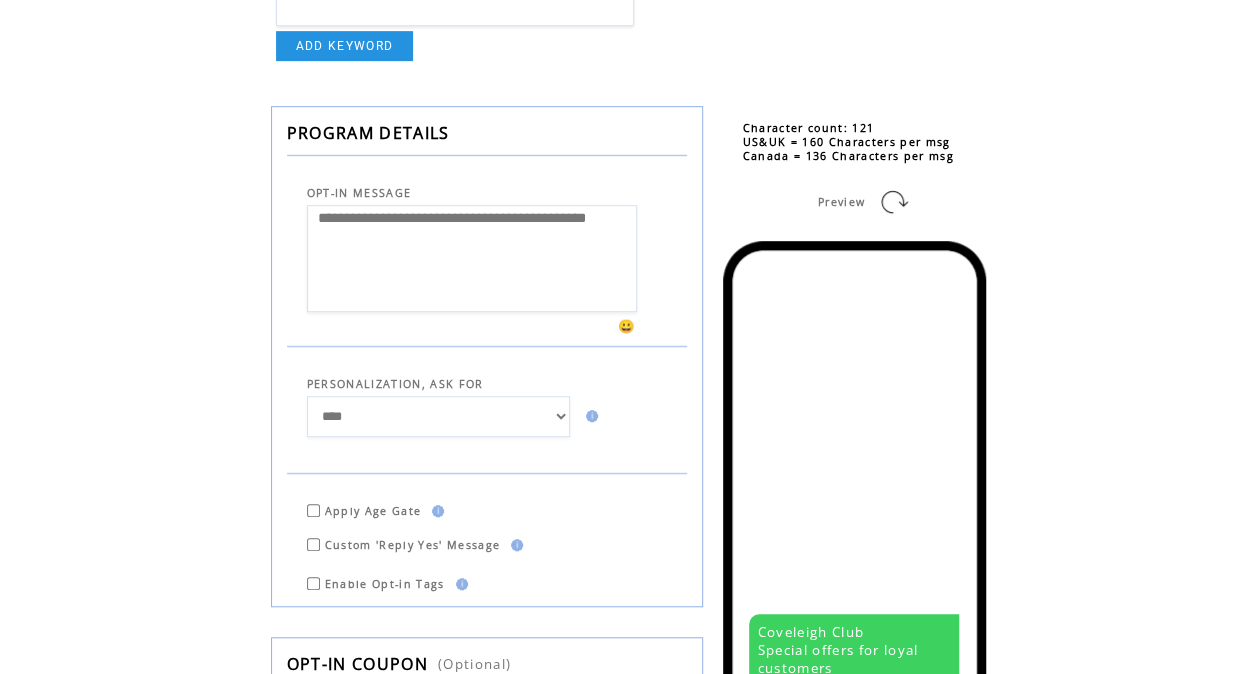 type on "**********" 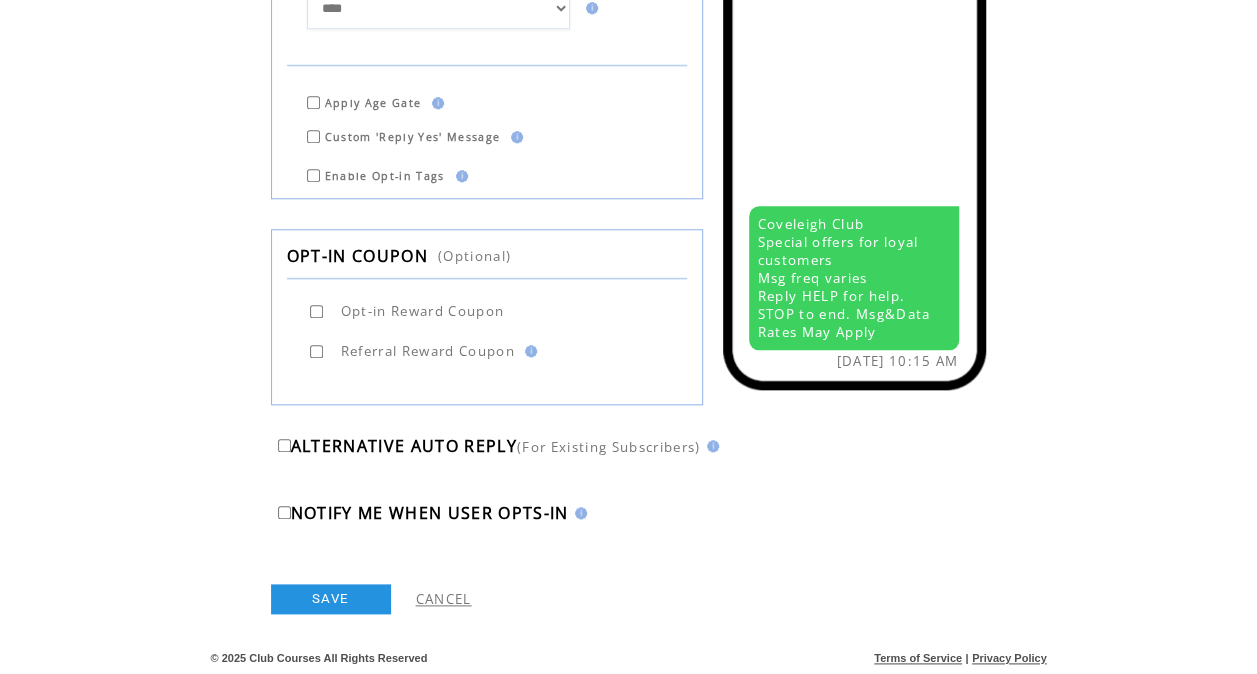 click on "SAVE" at bounding box center [331, 599] 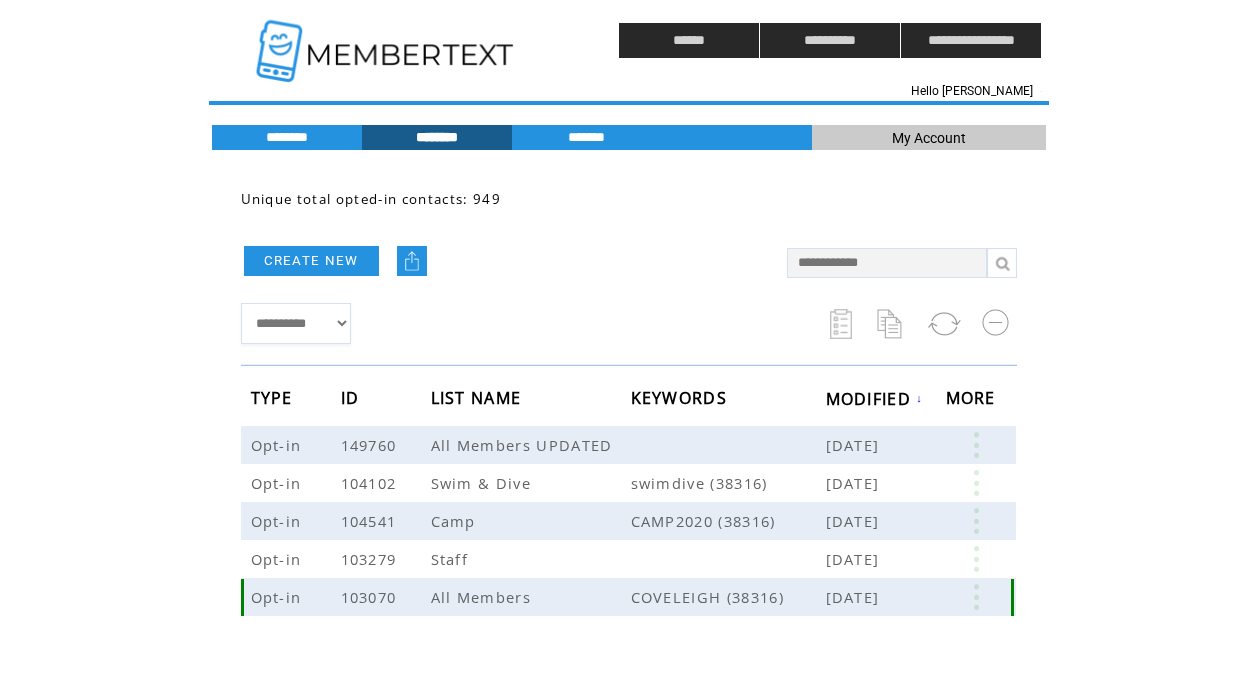 scroll, scrollTop: 0, scrollLeft: 0, axis: both 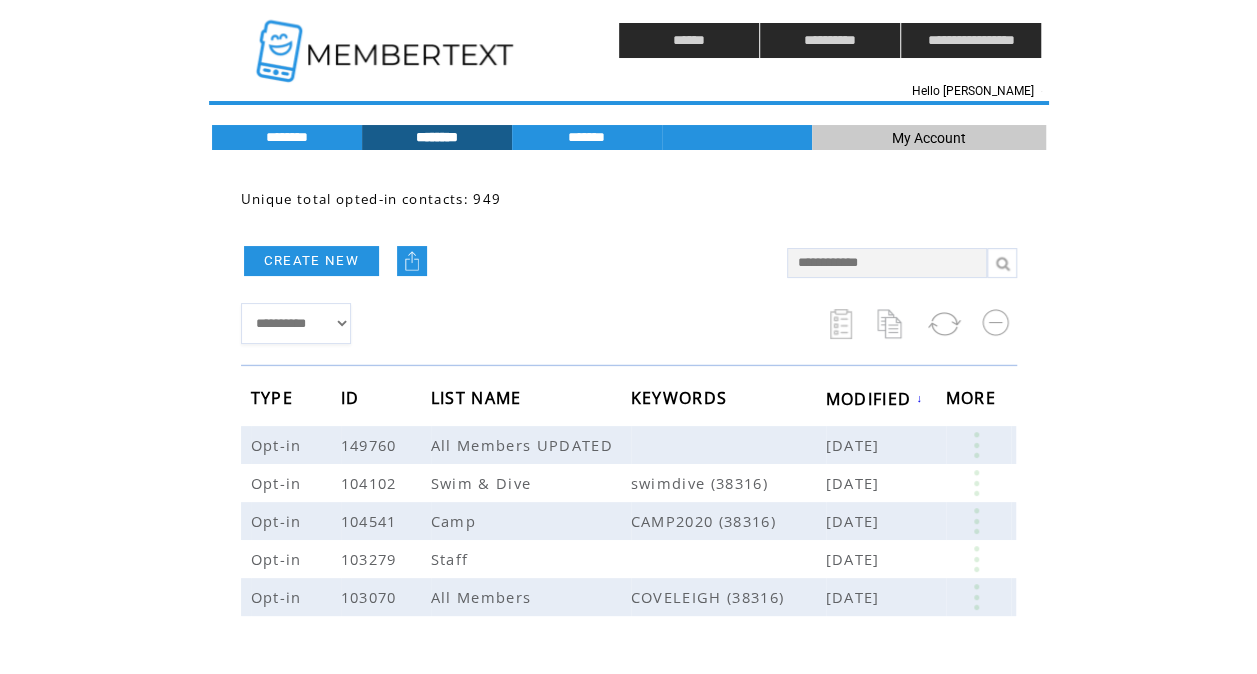 click at bounding box center [412, 261] 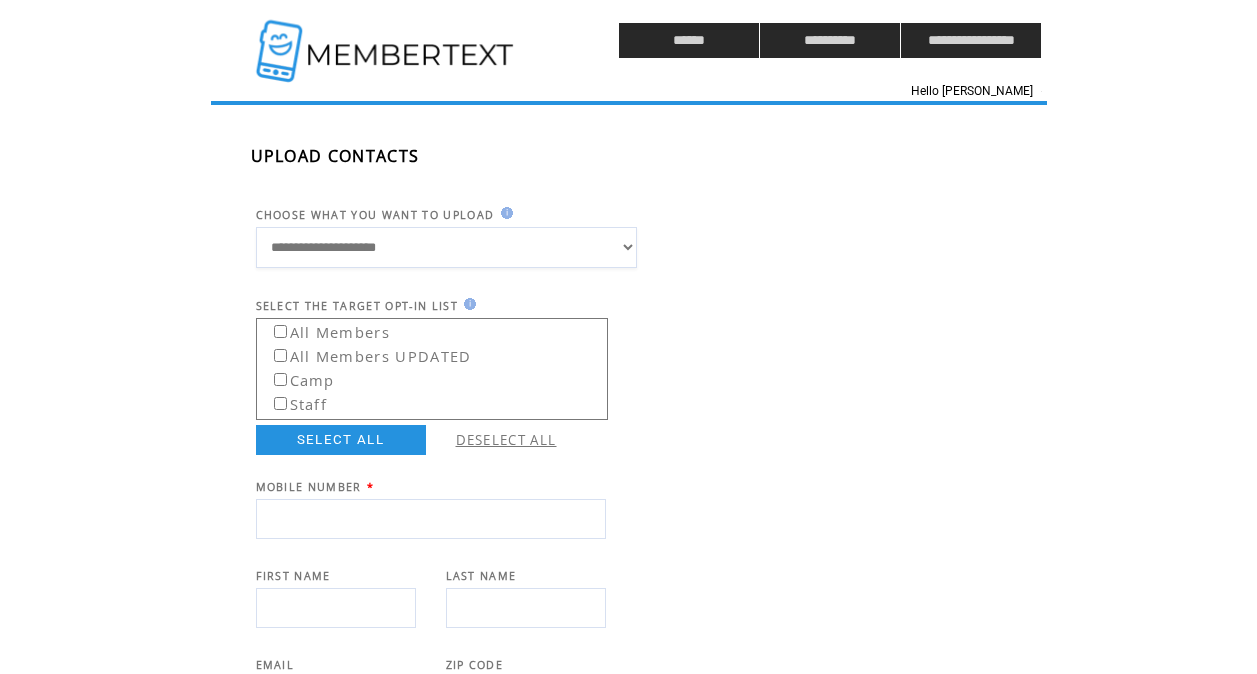 scroll, scrollTop: 0, scrollLeft: 0, axis: both 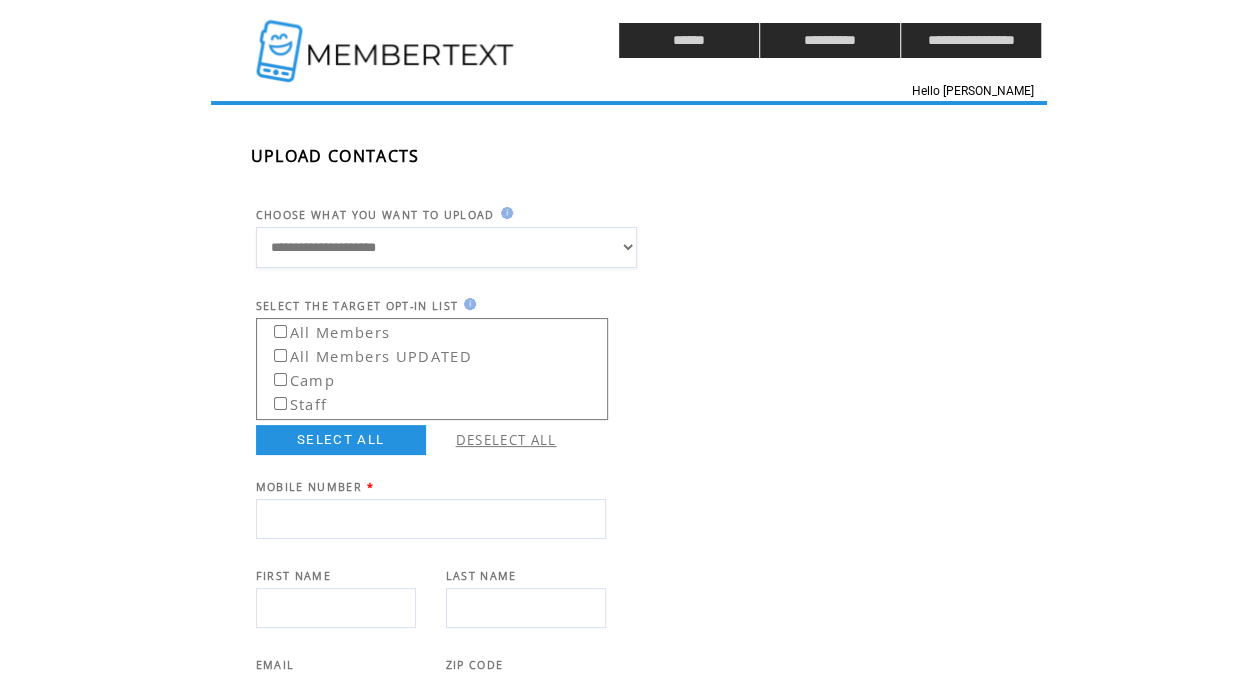 click on "**********" at bounding box center (446, 247) 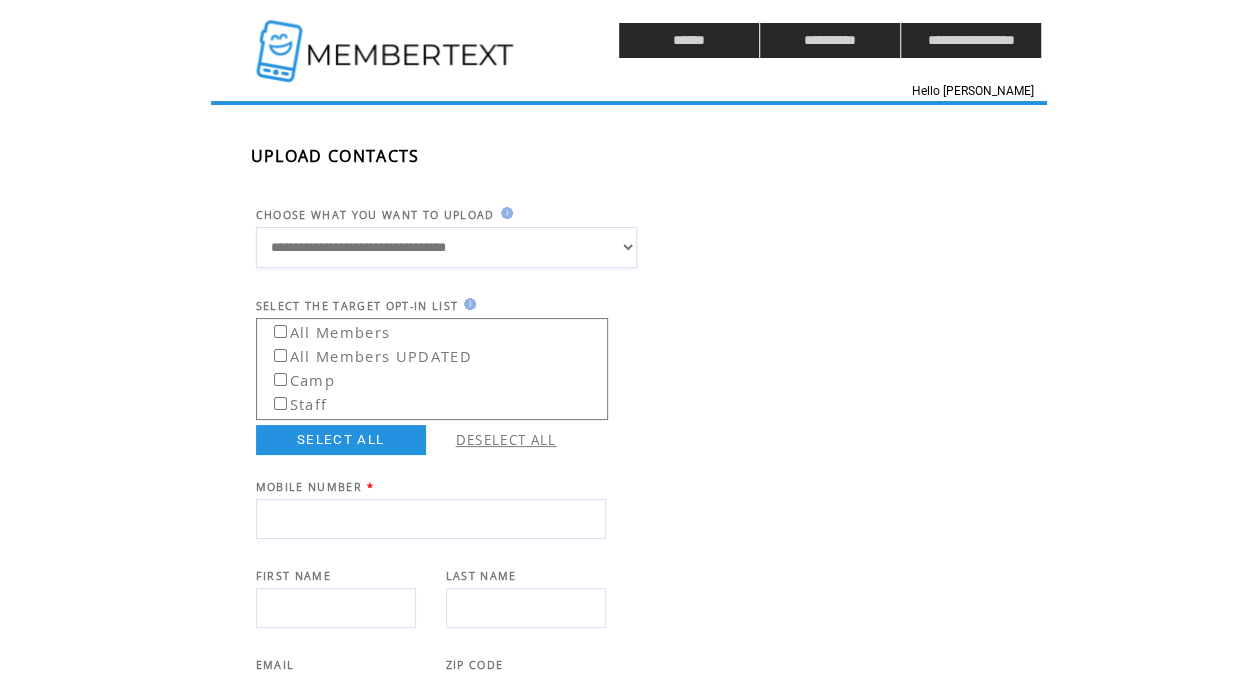 click on "**********" at bounding box center (446, 247) 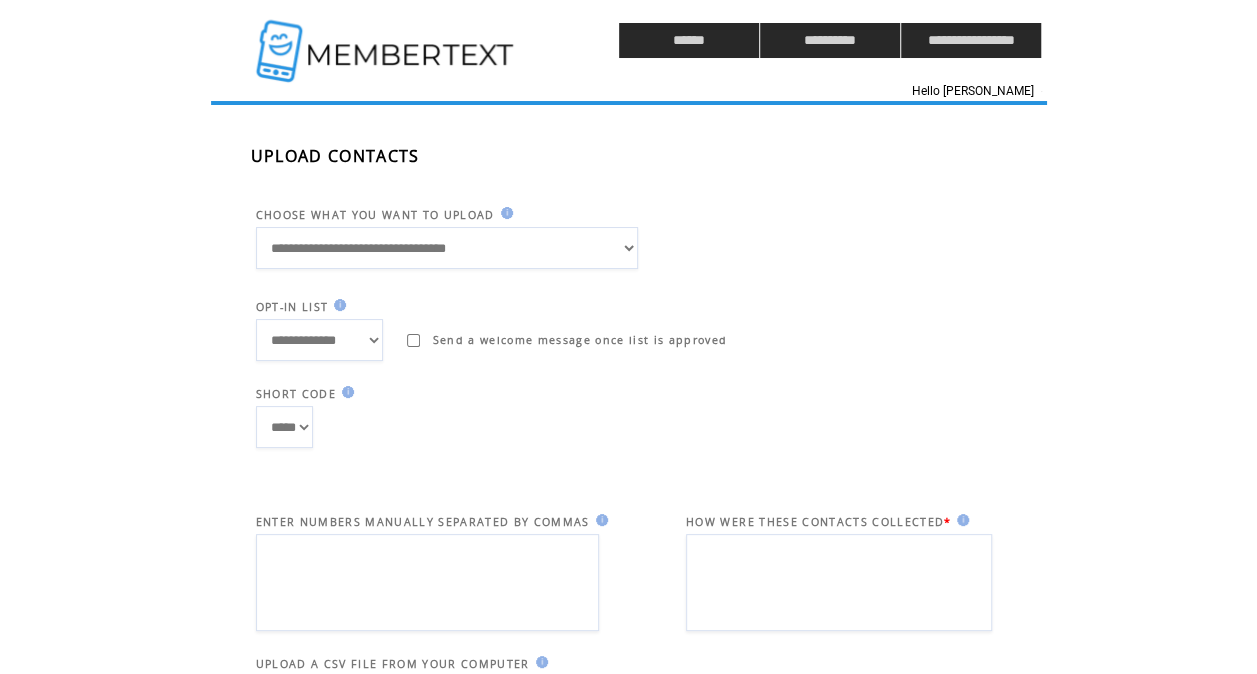 click on "**********" at bounding box center (319, 340) 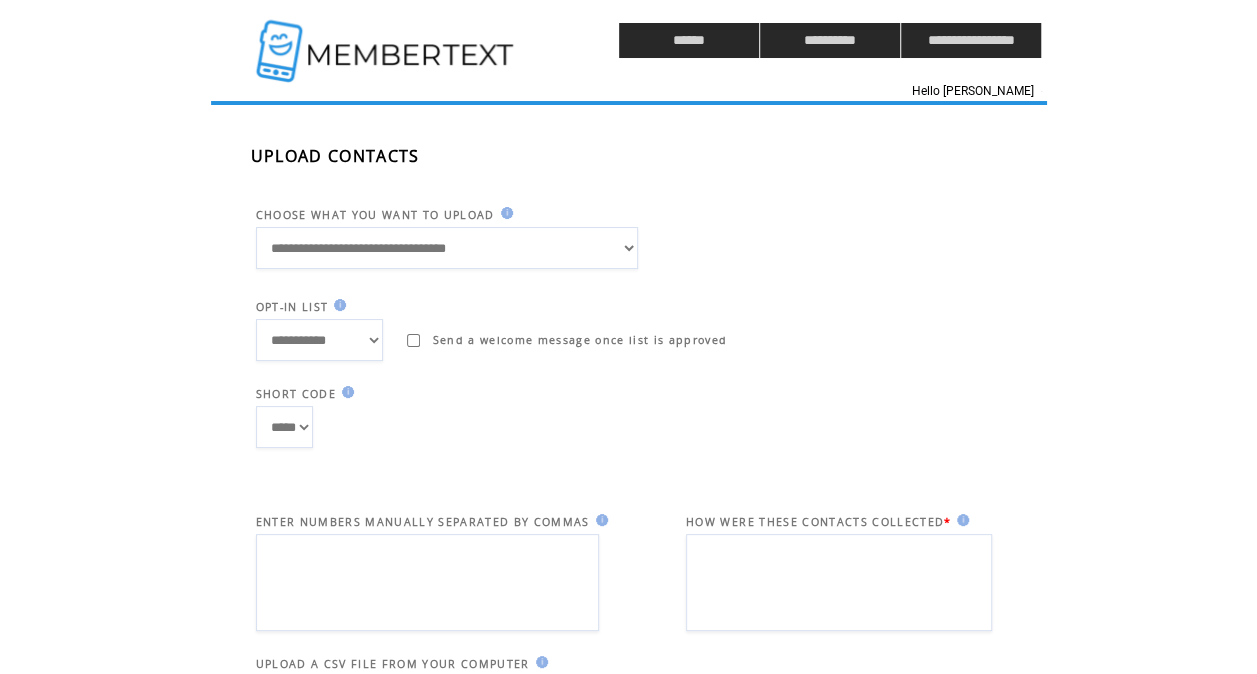 click on "**********" at bounding box center [319, 340] 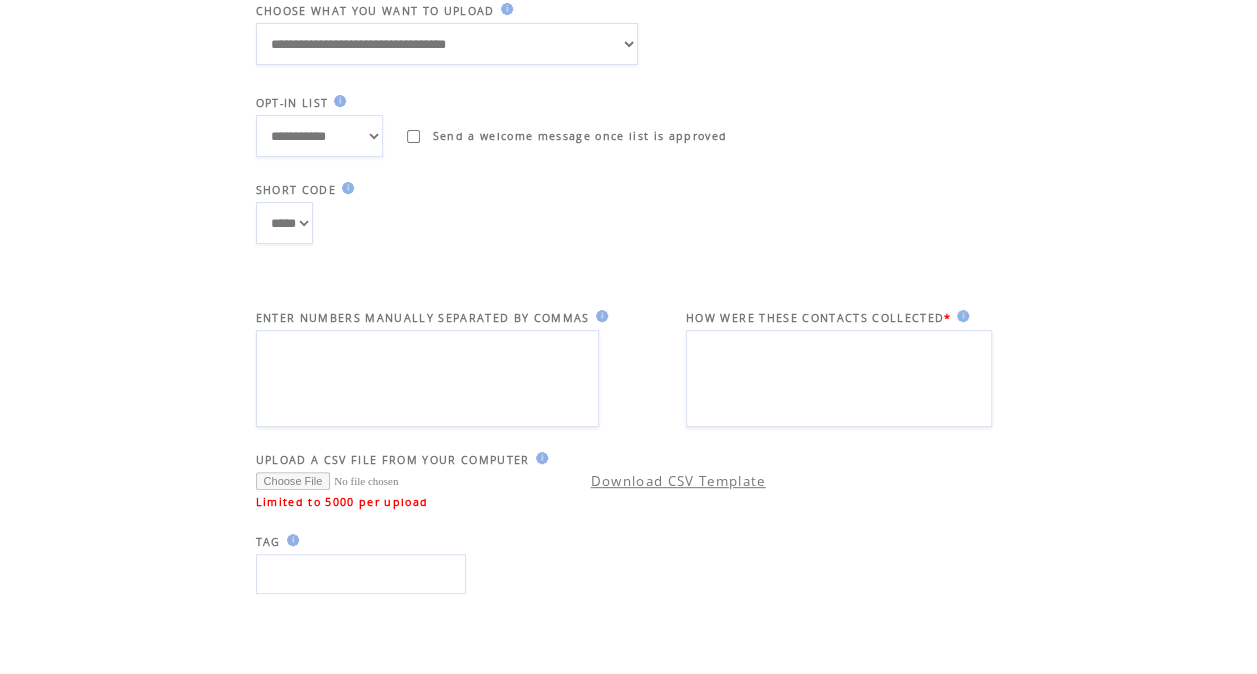 scroll, scrollTop: 0, scrollLeft: 0, axis: both 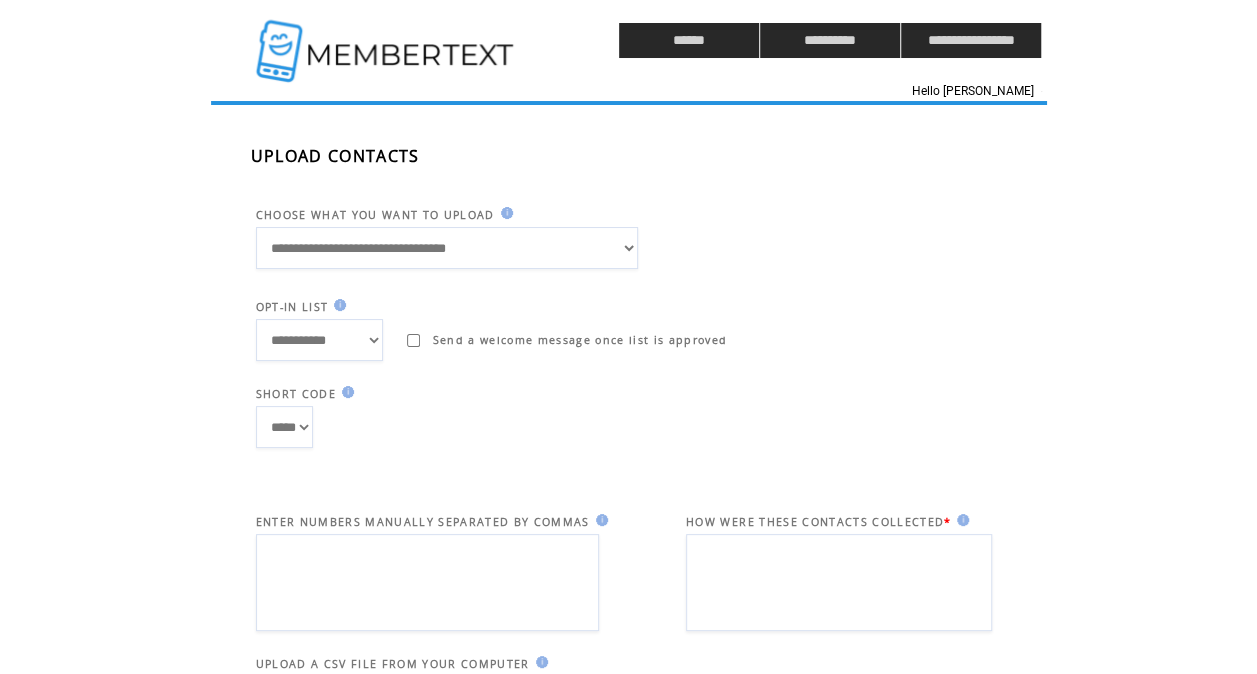 click at bounding box center (387, 40) 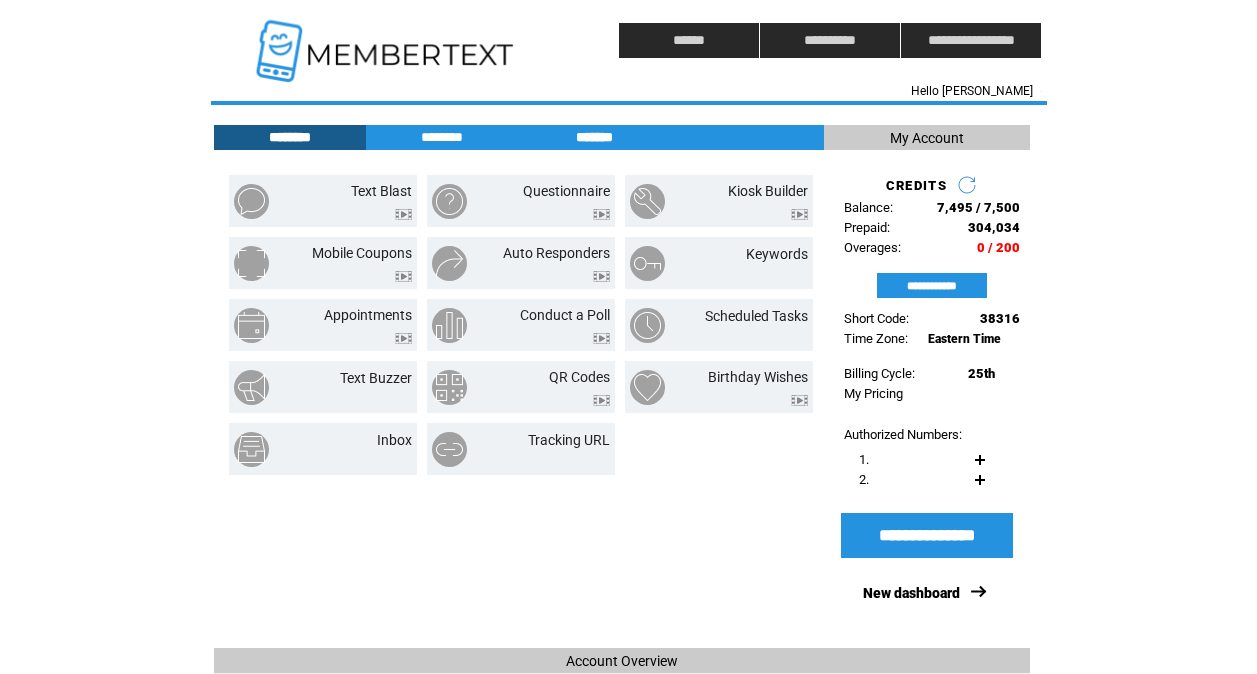 scroll, scrollTop: 0, scrollLeft: 0, axis: both 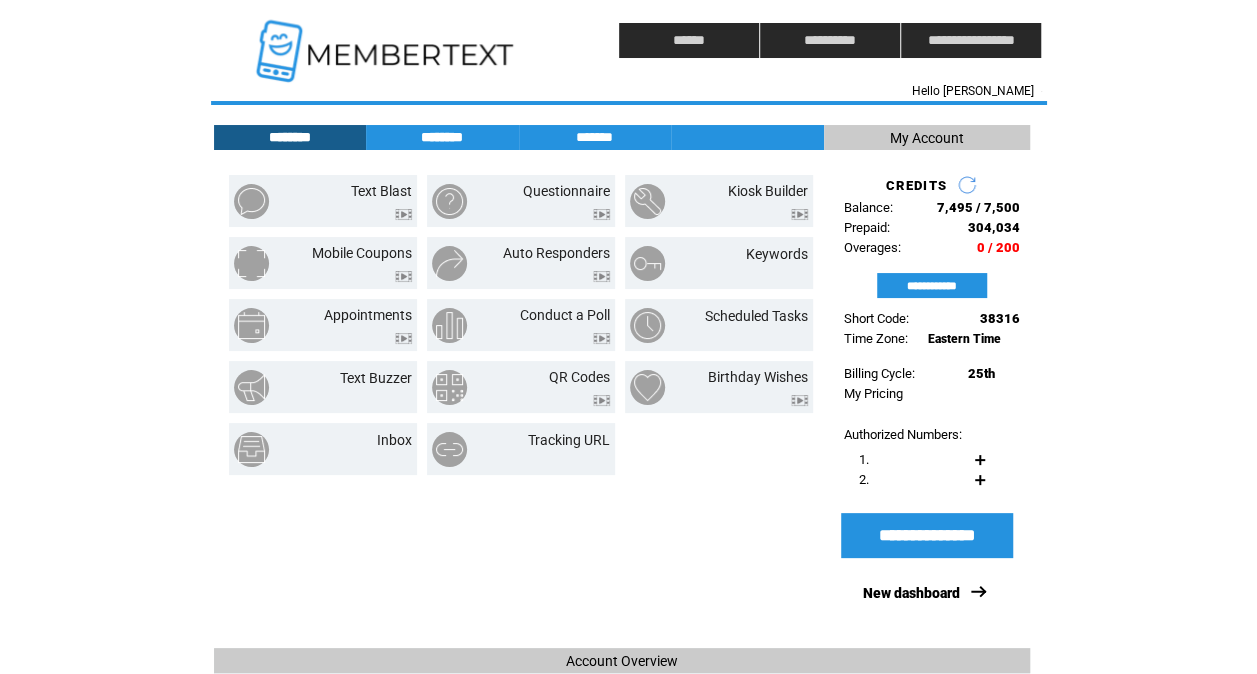 click on "********" at bounding box center [442, 137] 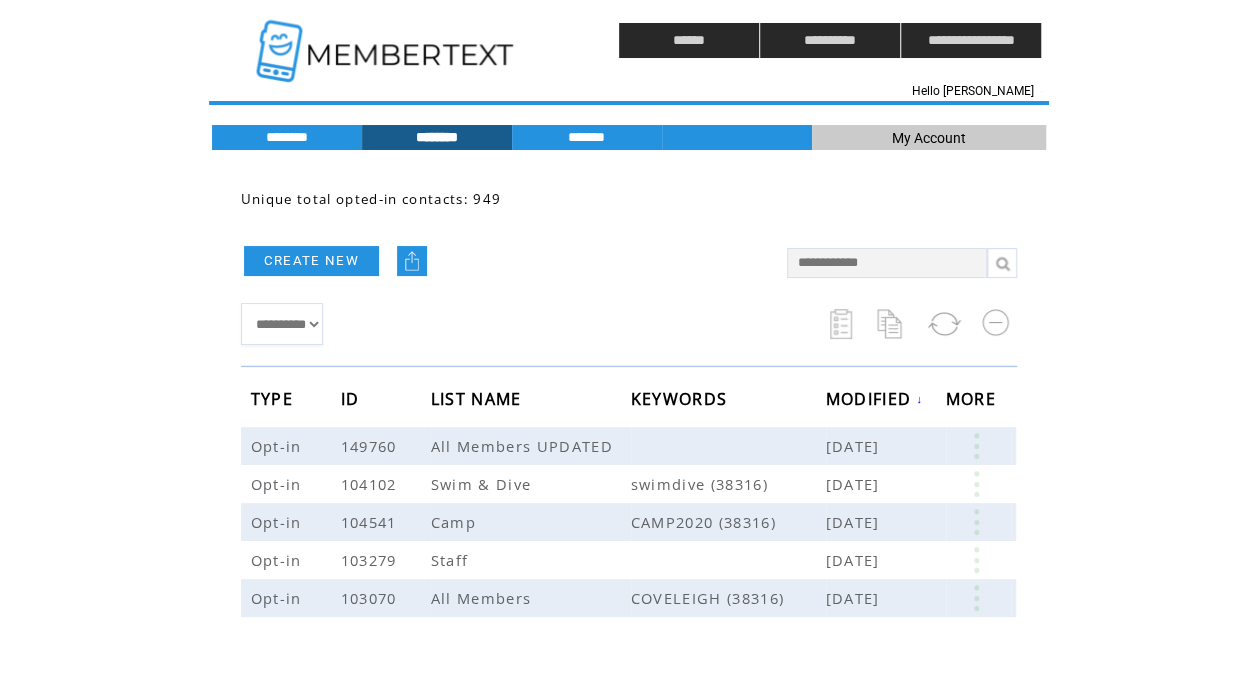 click at bounding box center (892, 324) 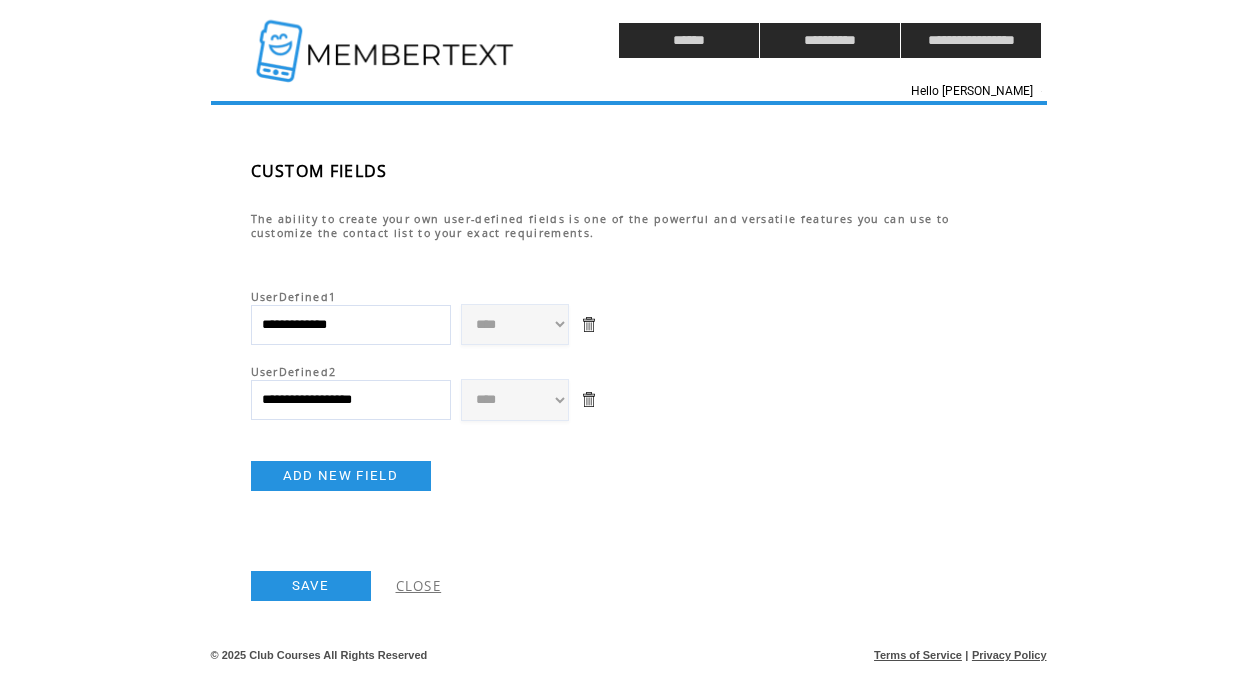 scroll, scrollTop: 0, scrollLeft: 0, axis: both 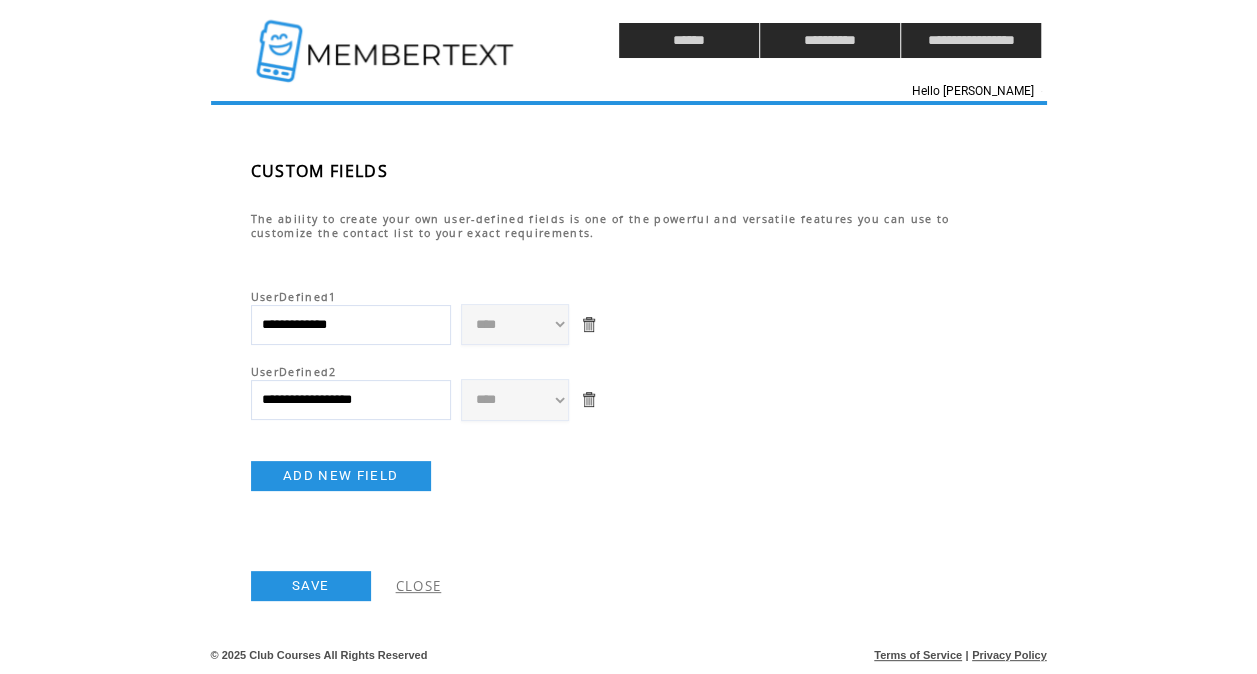 click on "ADD NEW FIELD" at bounding box center [429, 456] 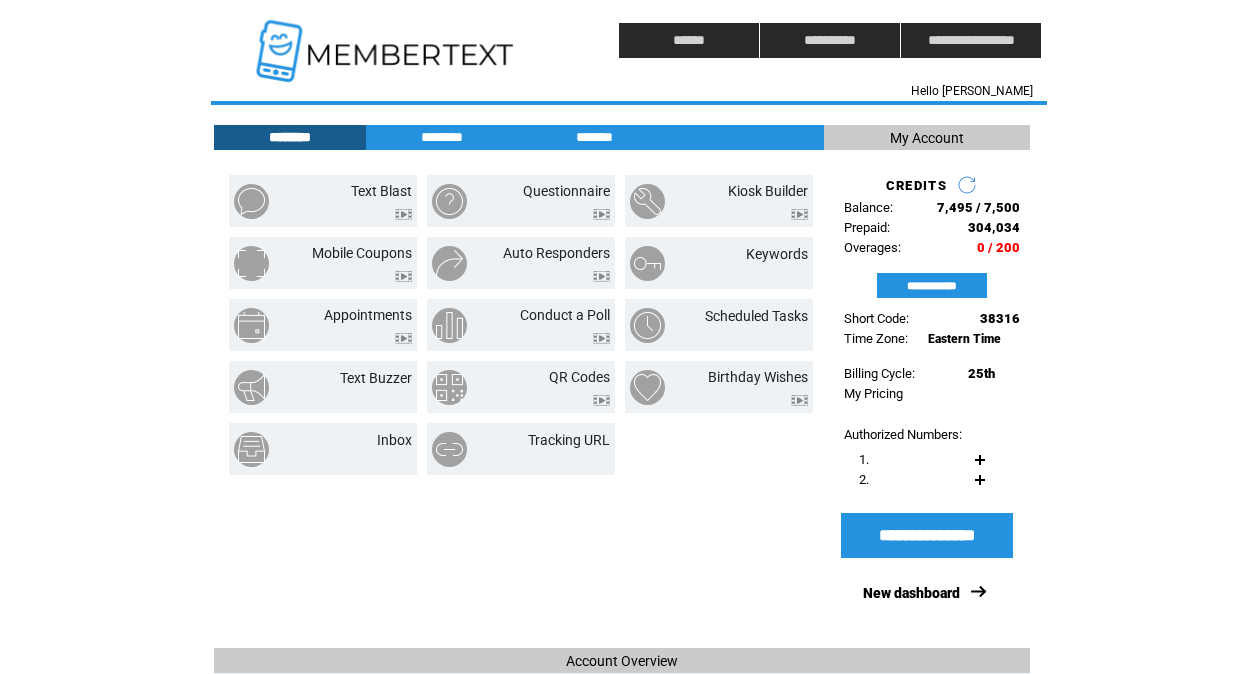 scroll, scrollTop: 0, scrollLeft: 0, axis: both 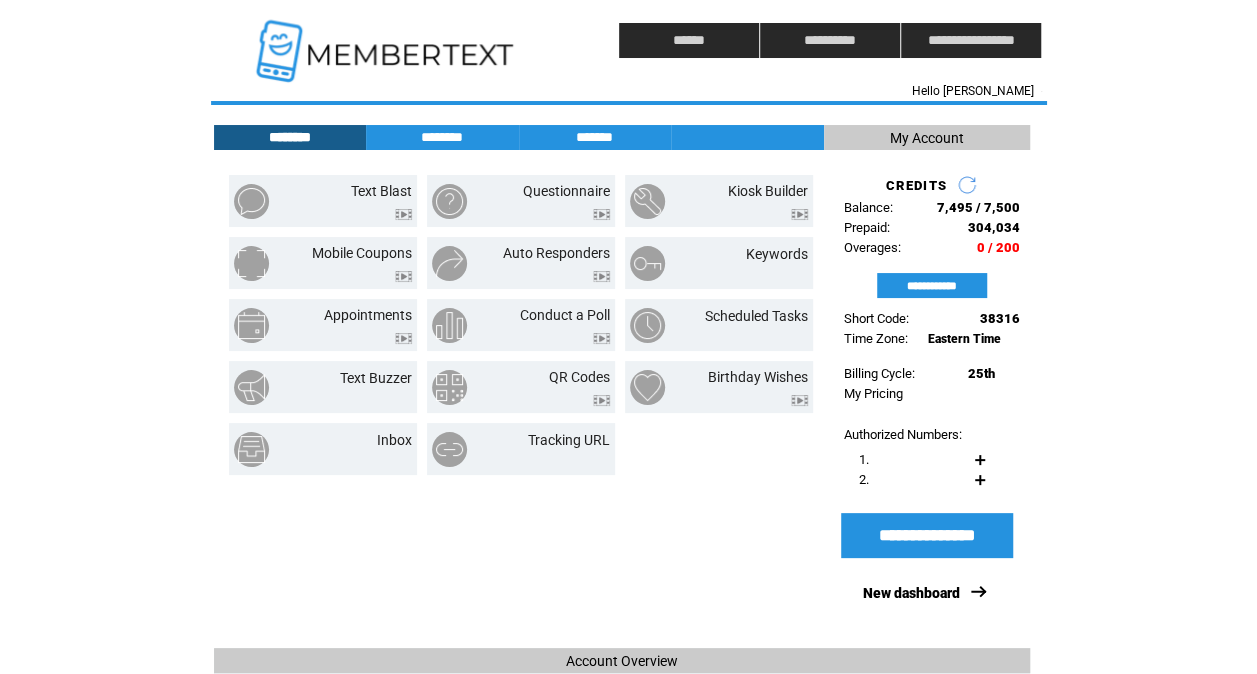 click on "********" at bounding box center (442, 137) 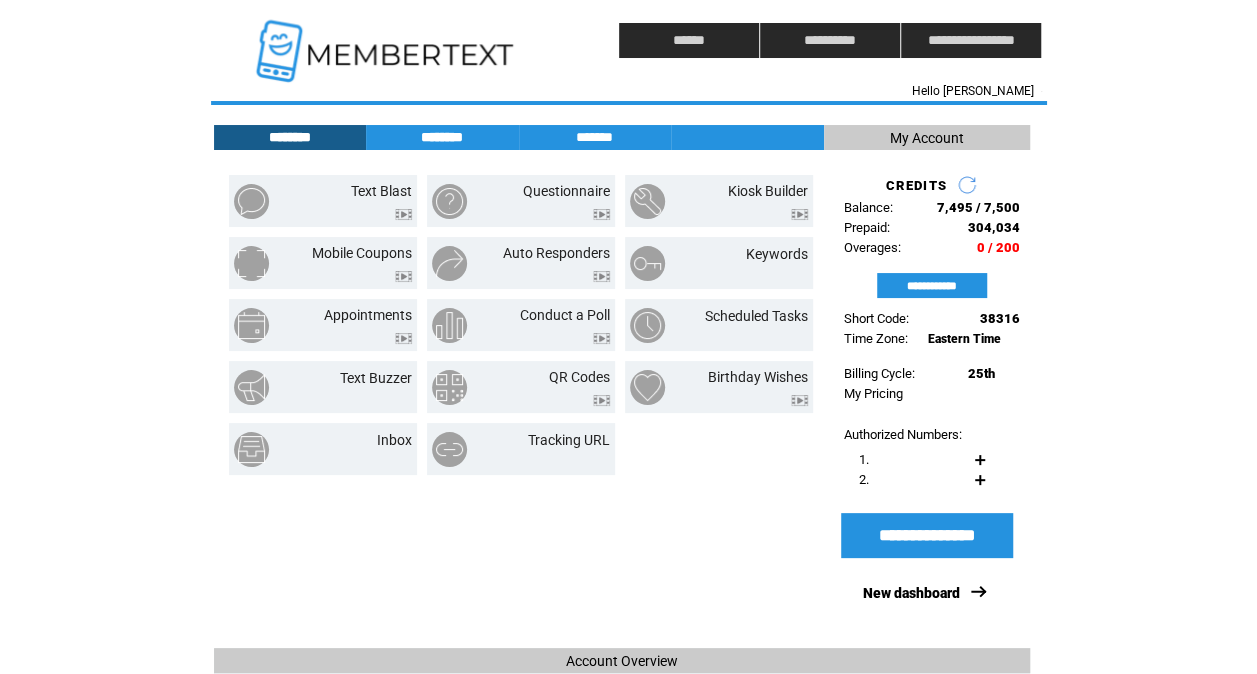 click on "********" at bounding box center [442, 137] 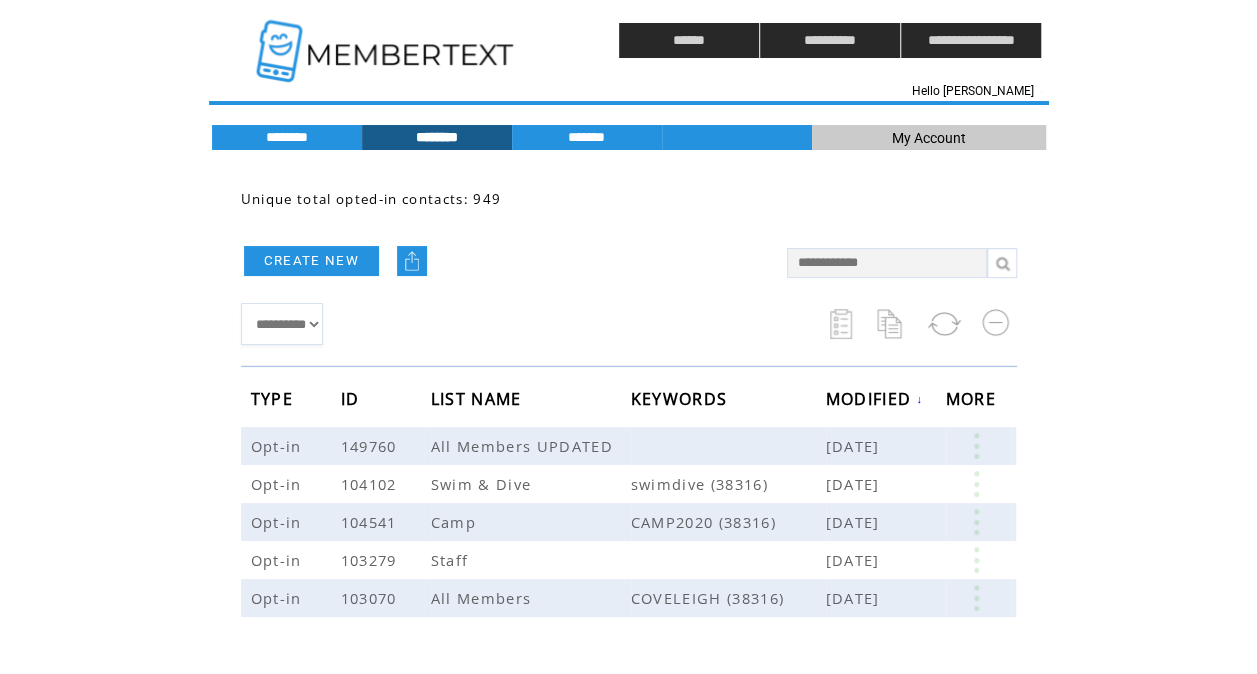 click at bounding box center [412, 261] 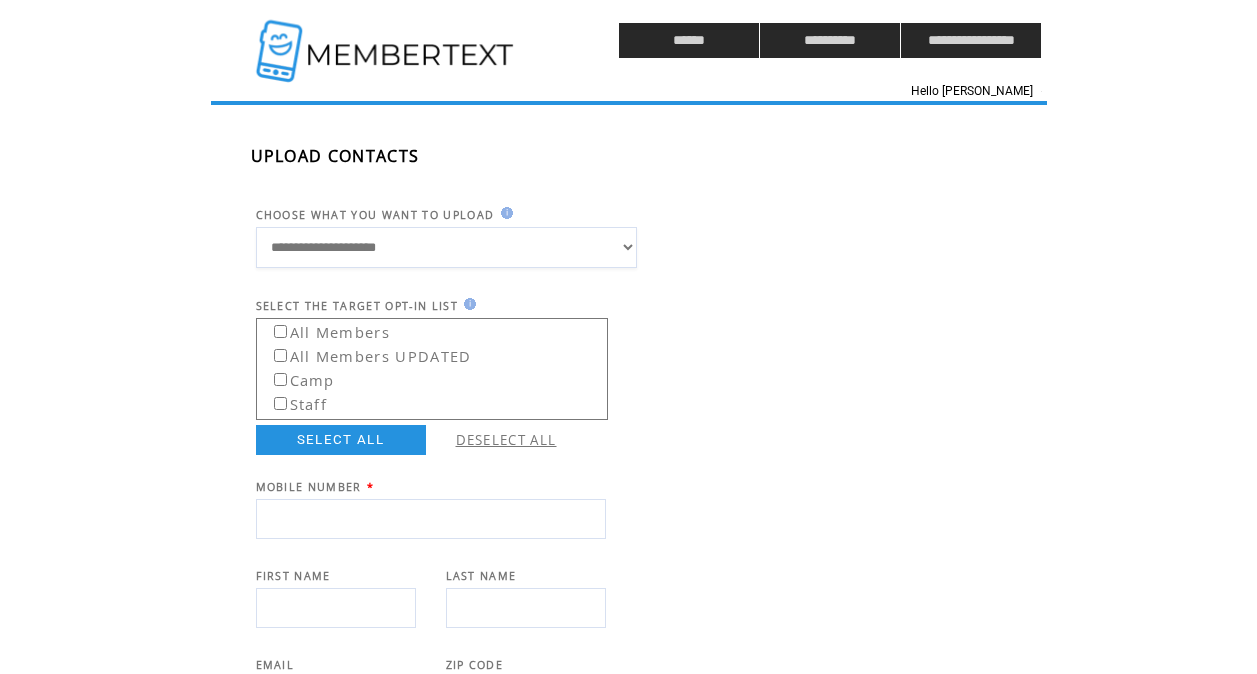 scroll, scrollTop: 0, scrollLeft: 0, axis: both 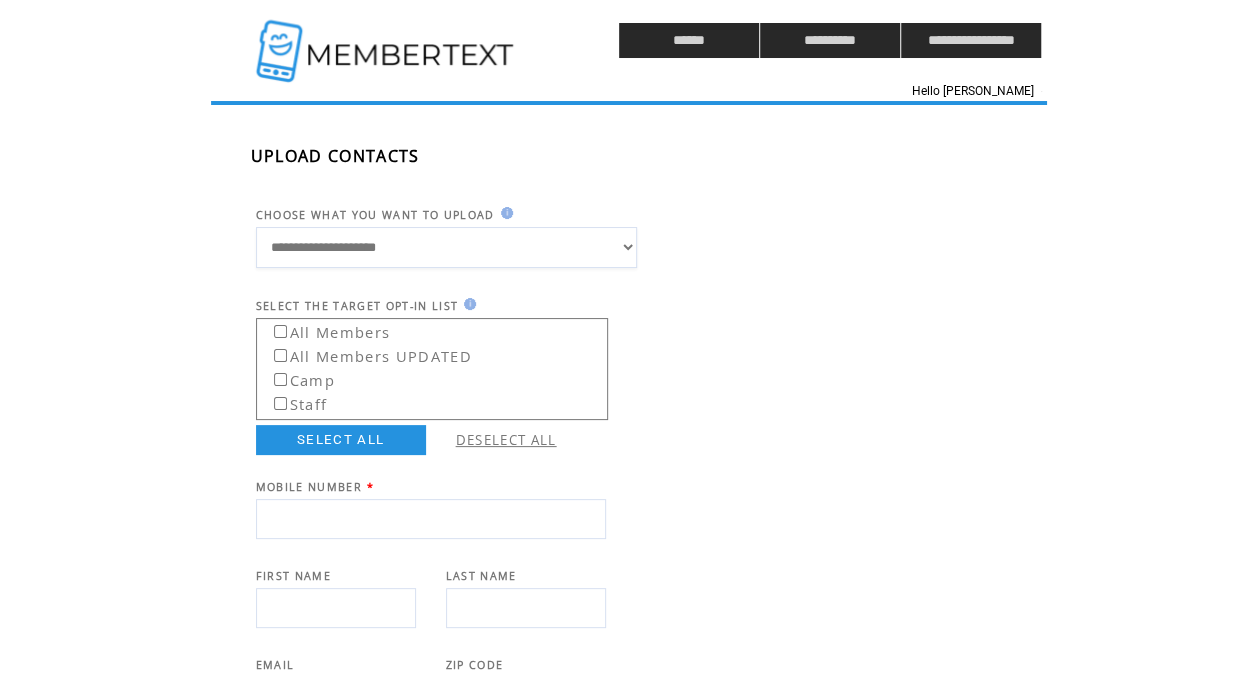 click on "All Members UPDATED" at bounding box center (366, 353) 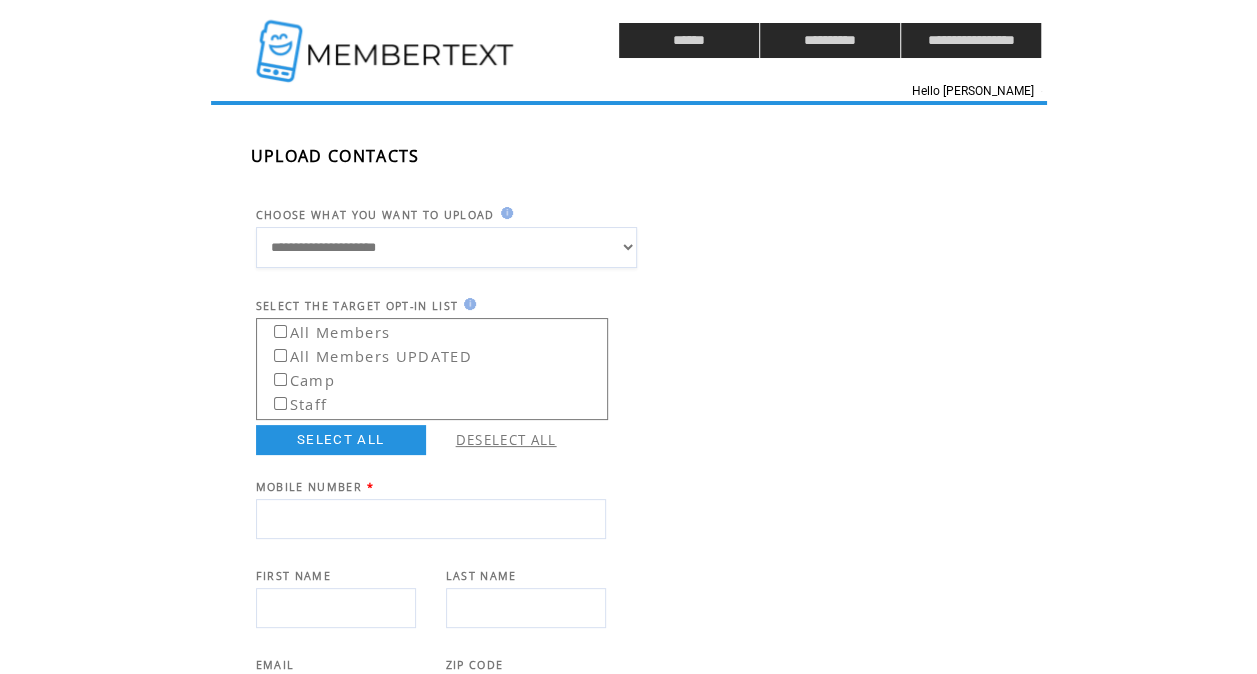 click on "**********" at bounding box center (446, 247) 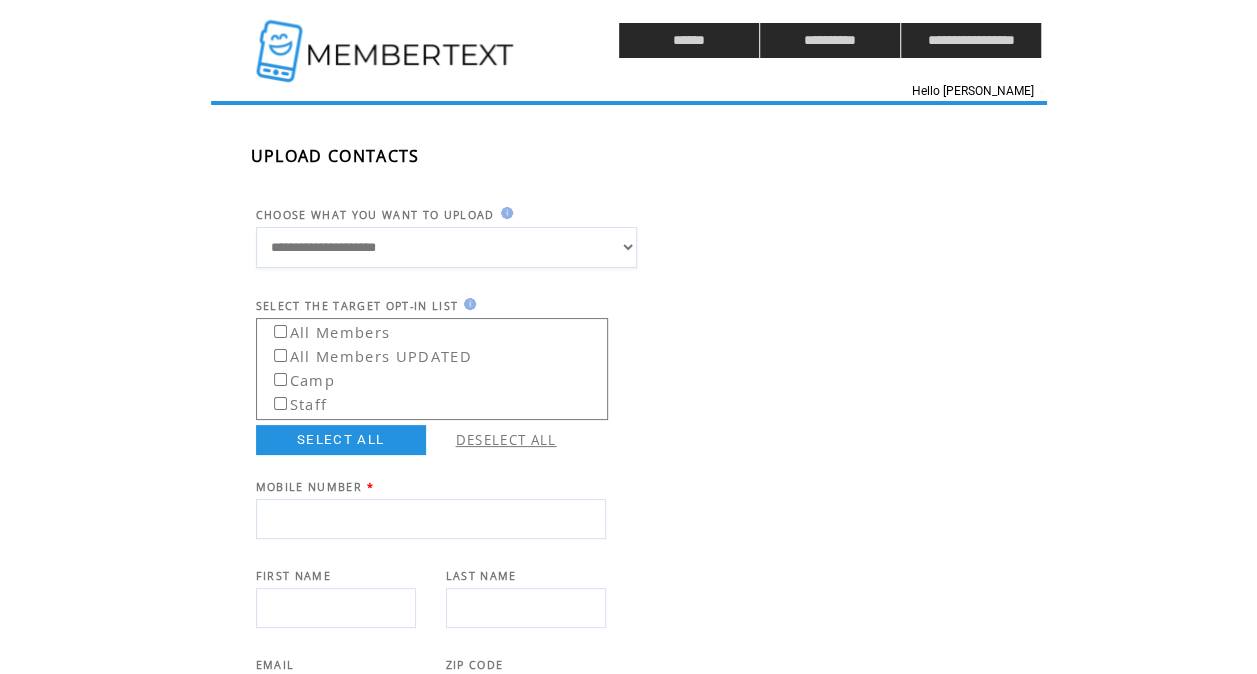 select on "*******" 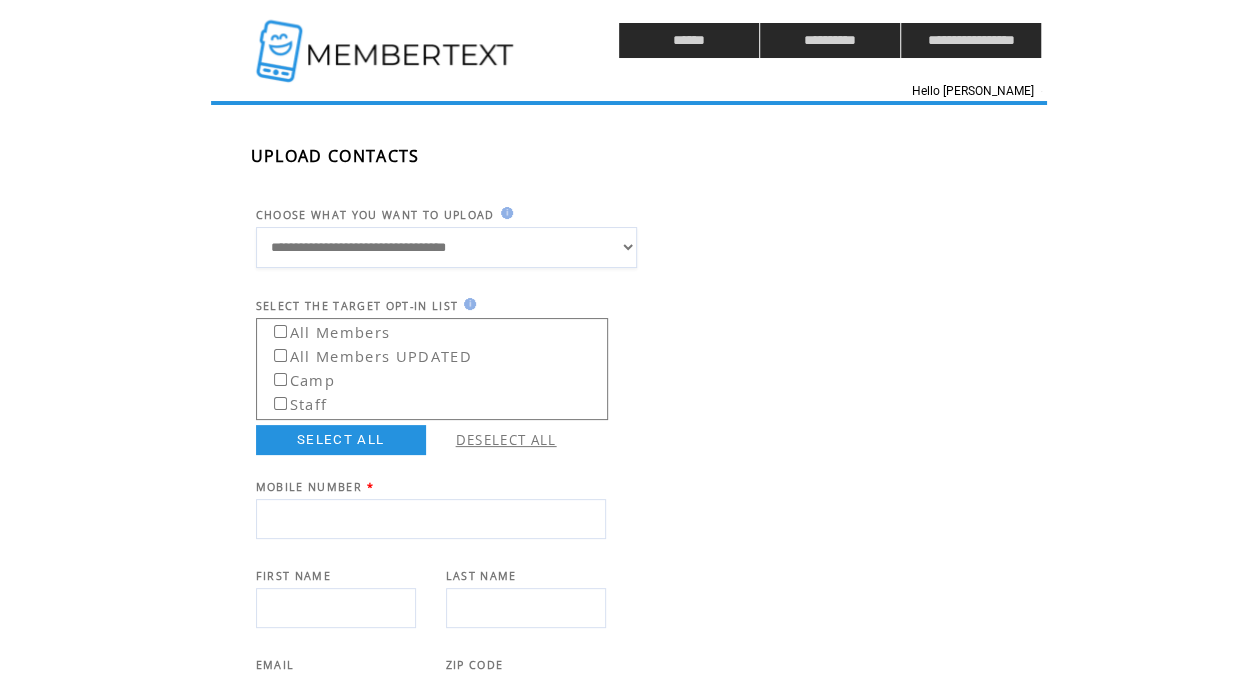 click on "**********" at bounding box center (446, 247) 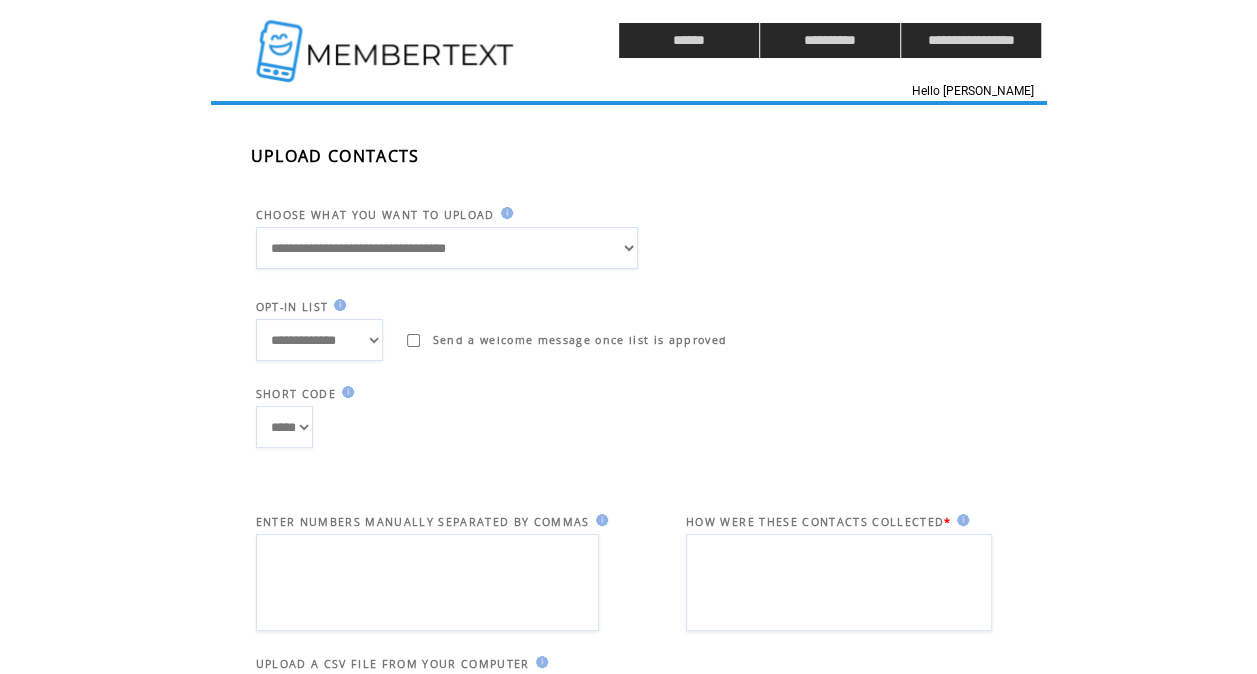click on "**********" at bounding box center [319, 340] 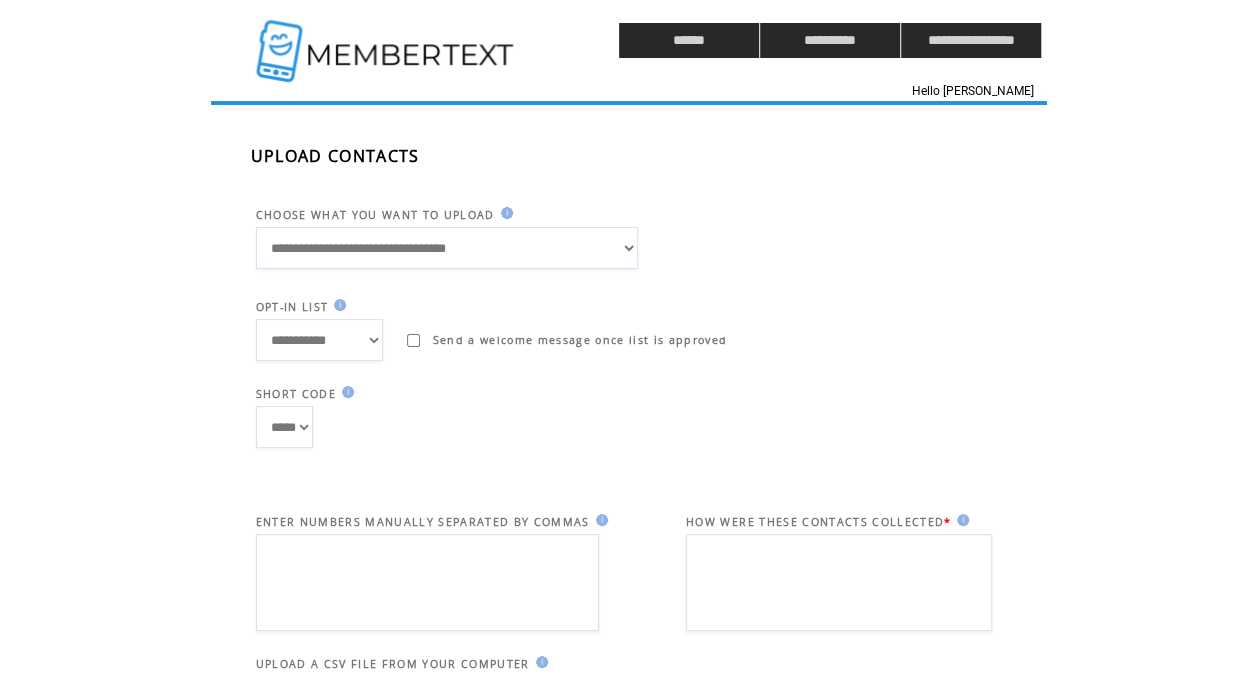 click on "**********" at bounding box center [319, 340] 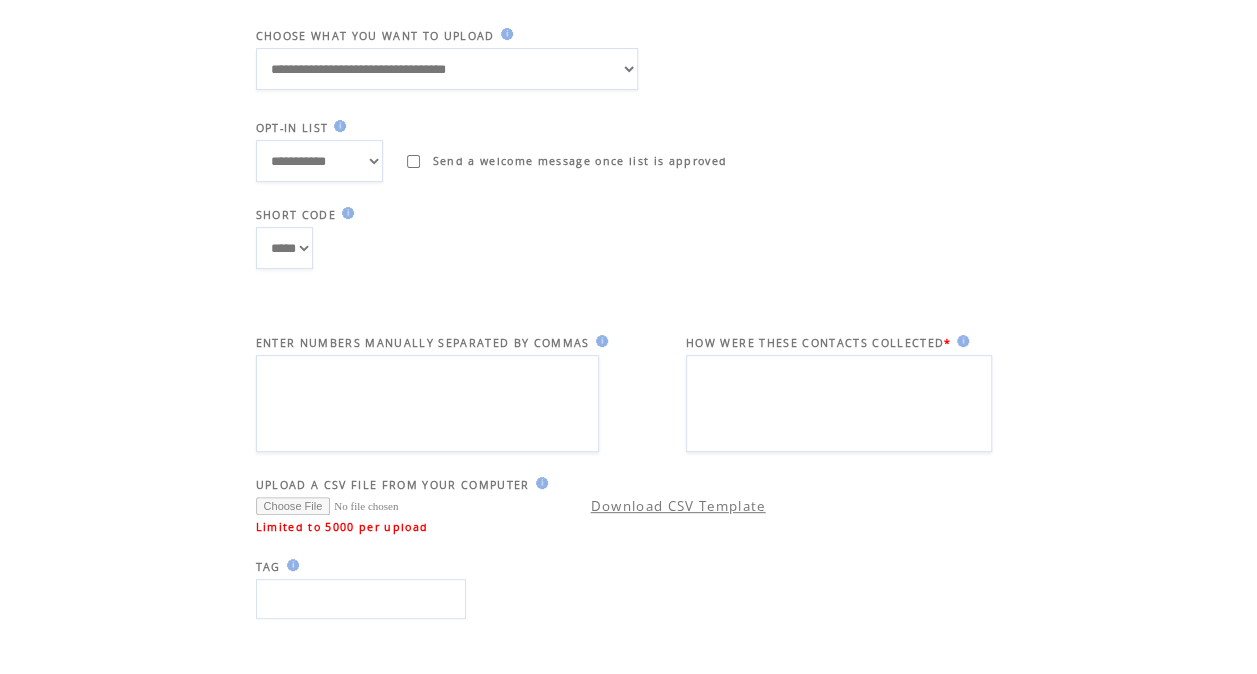 scroll, scrollTop: 180, scrollLeft: 0, axis: vertical 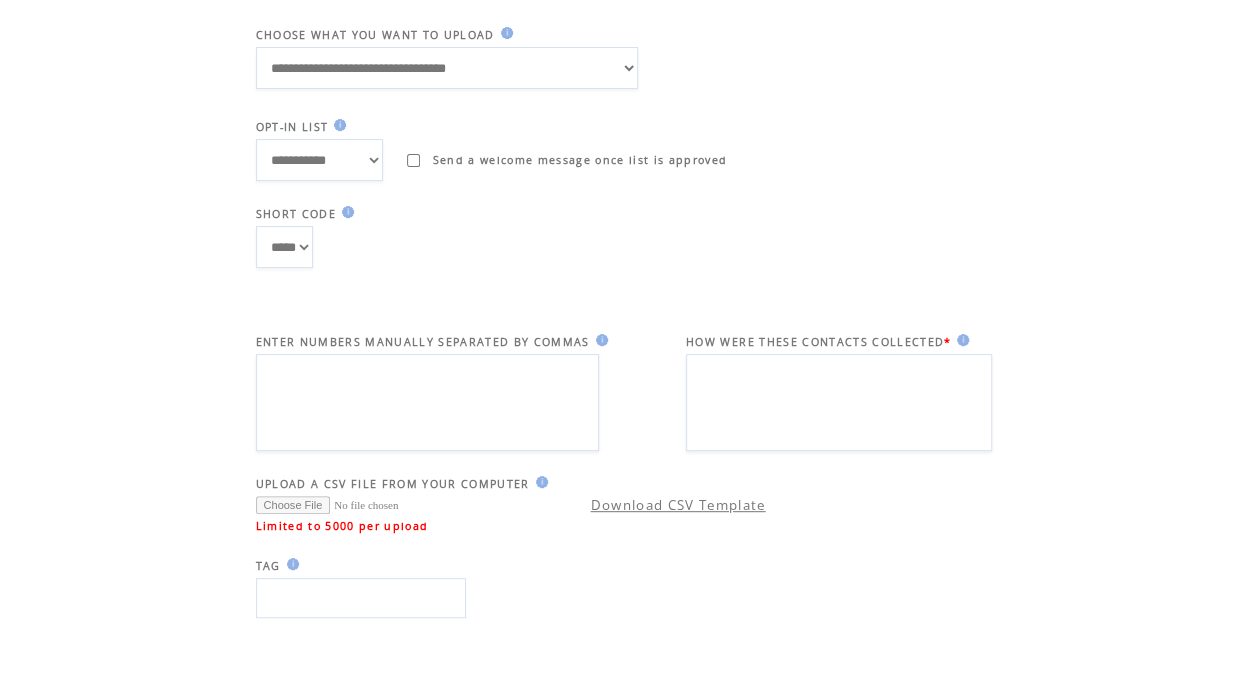 click at bounding box center (398, 505) 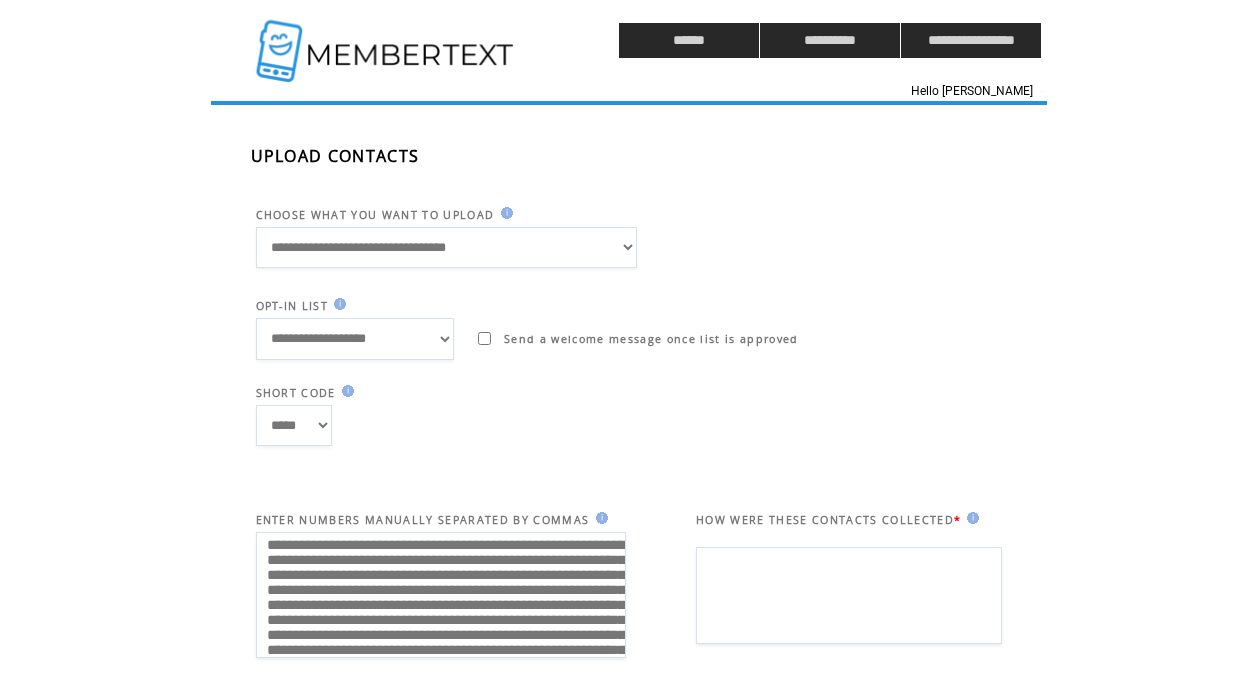 scroll, scrollTop: 0, scrollLeft: 0, axis: both 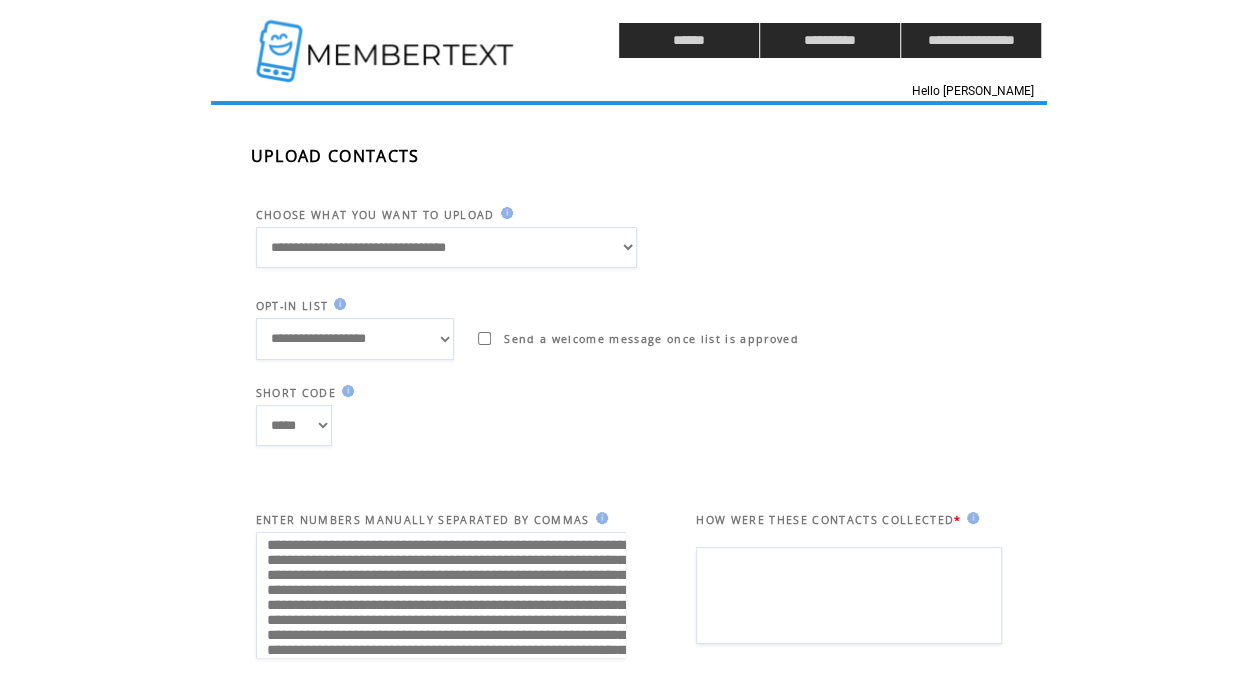 click on "**********" at bounding box center (649, 579) 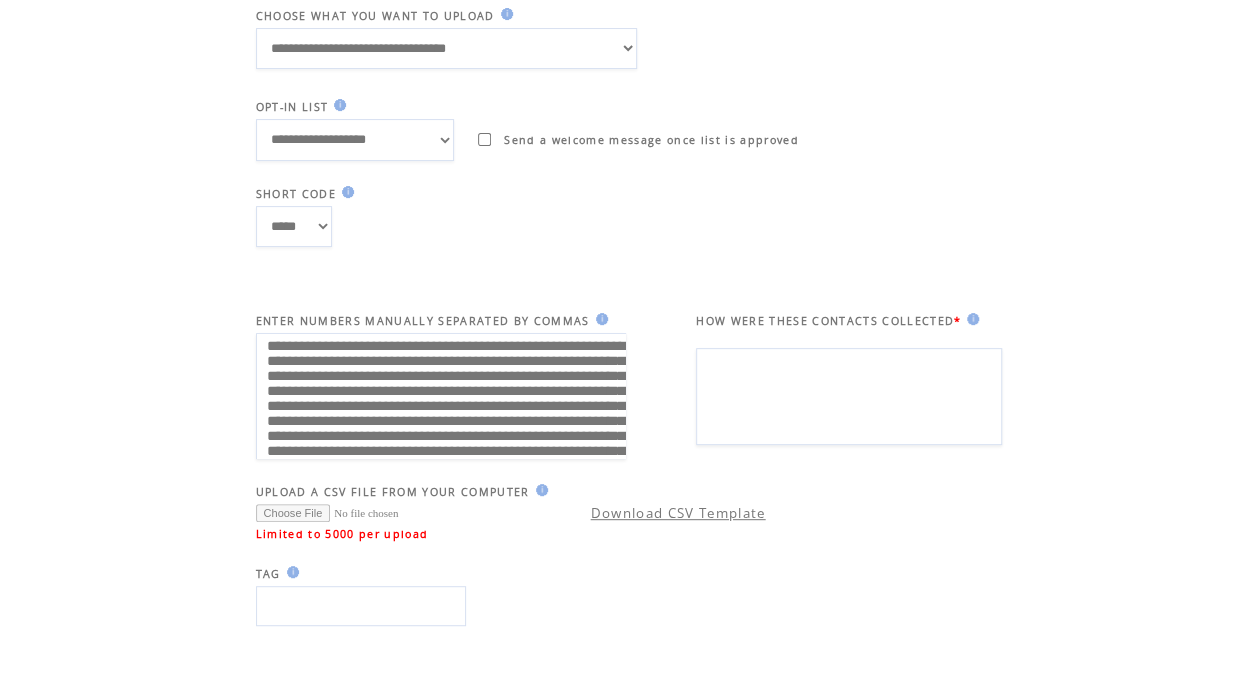 scroll, scrollTop: 209, scrollLeft: 0, axis: vertical 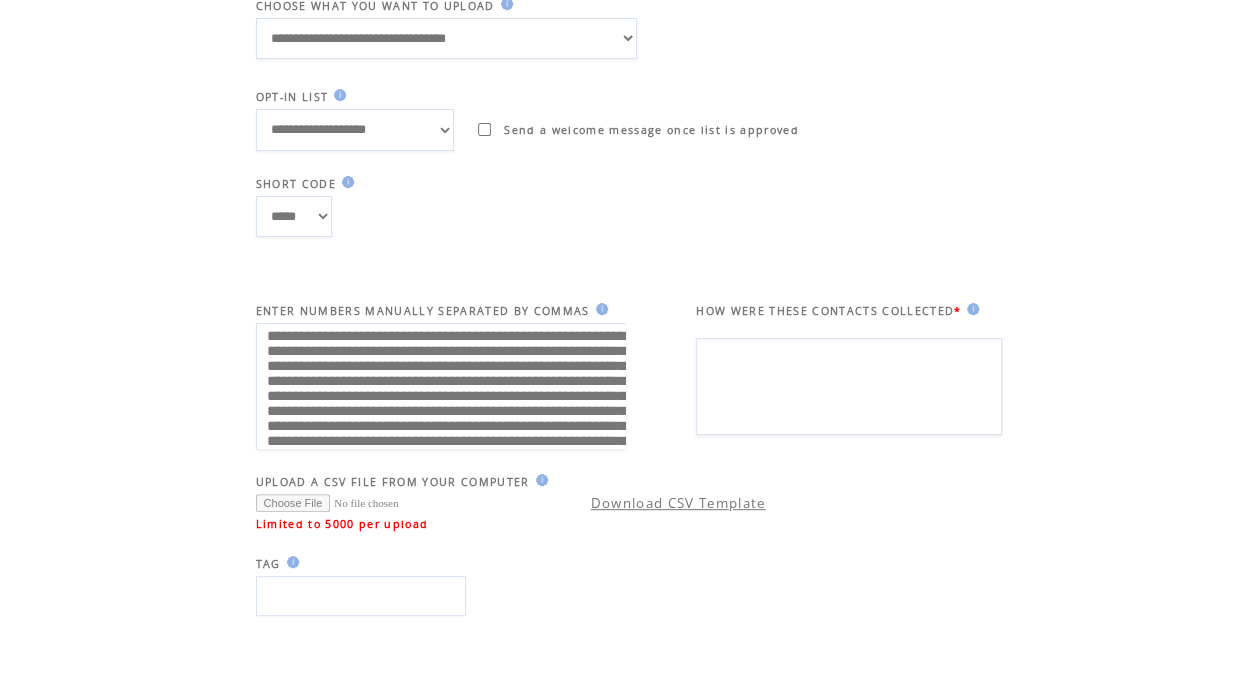 click at bounding box center (849, 386) 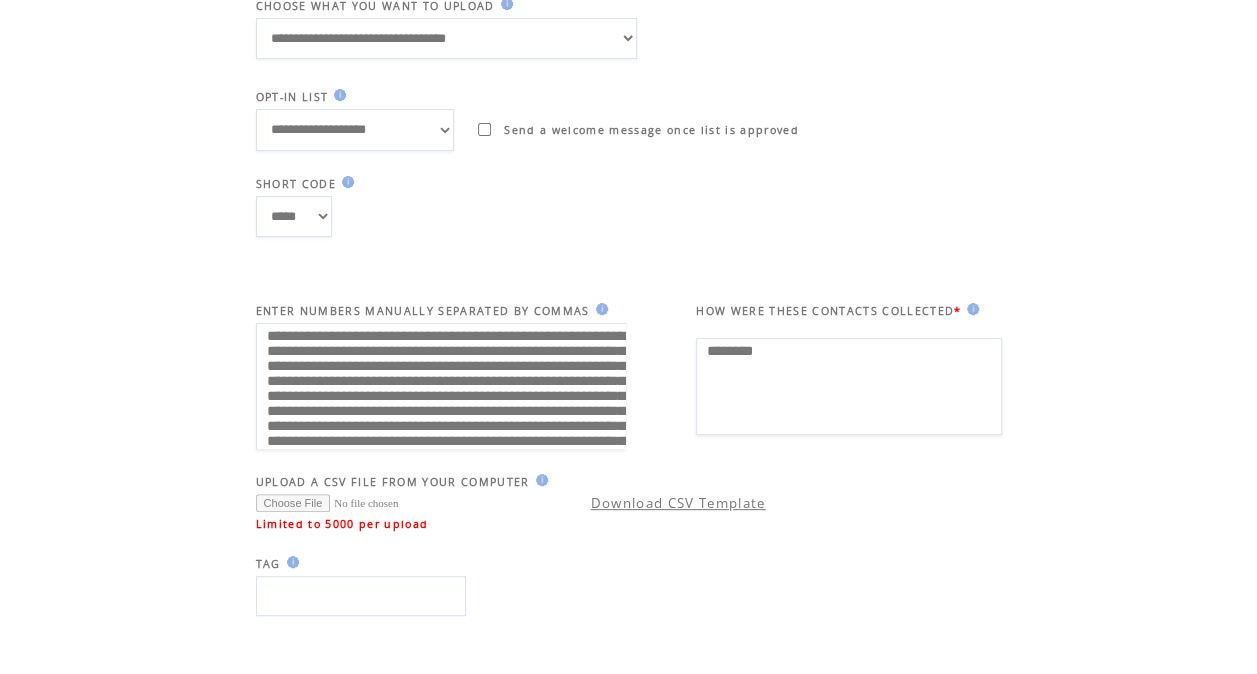 type on "********" 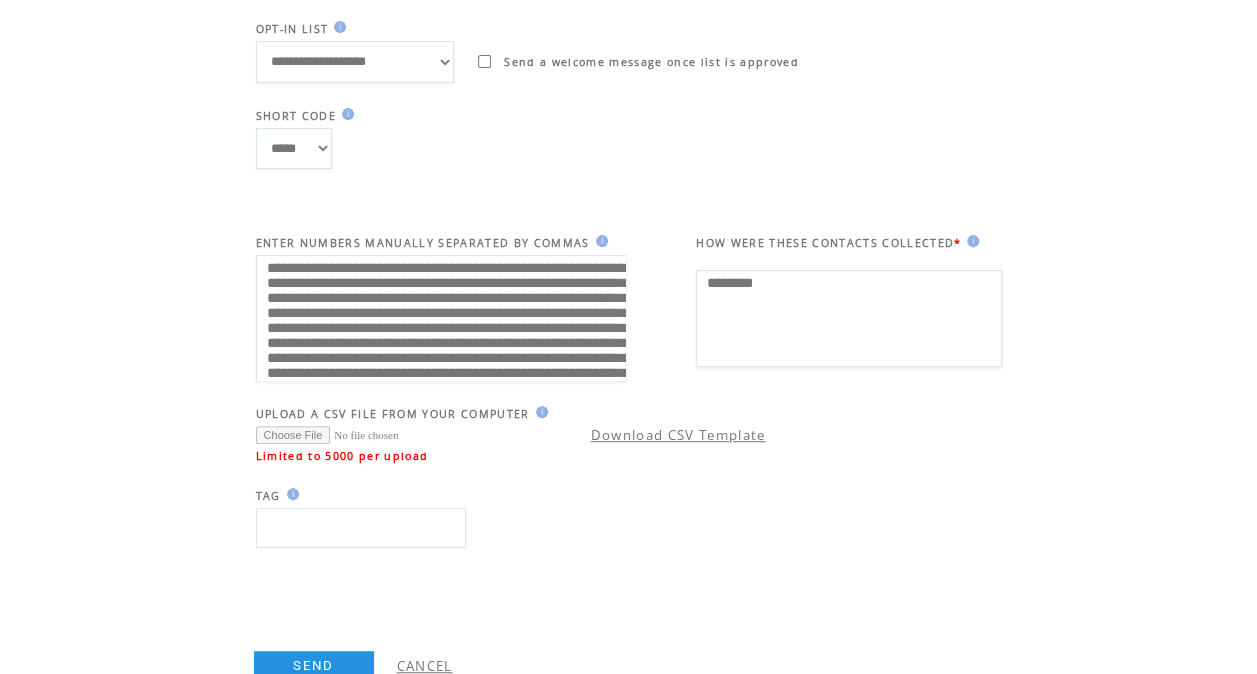 scroll, scrollTop: 280, scrollLeft: 0, axis: vertical 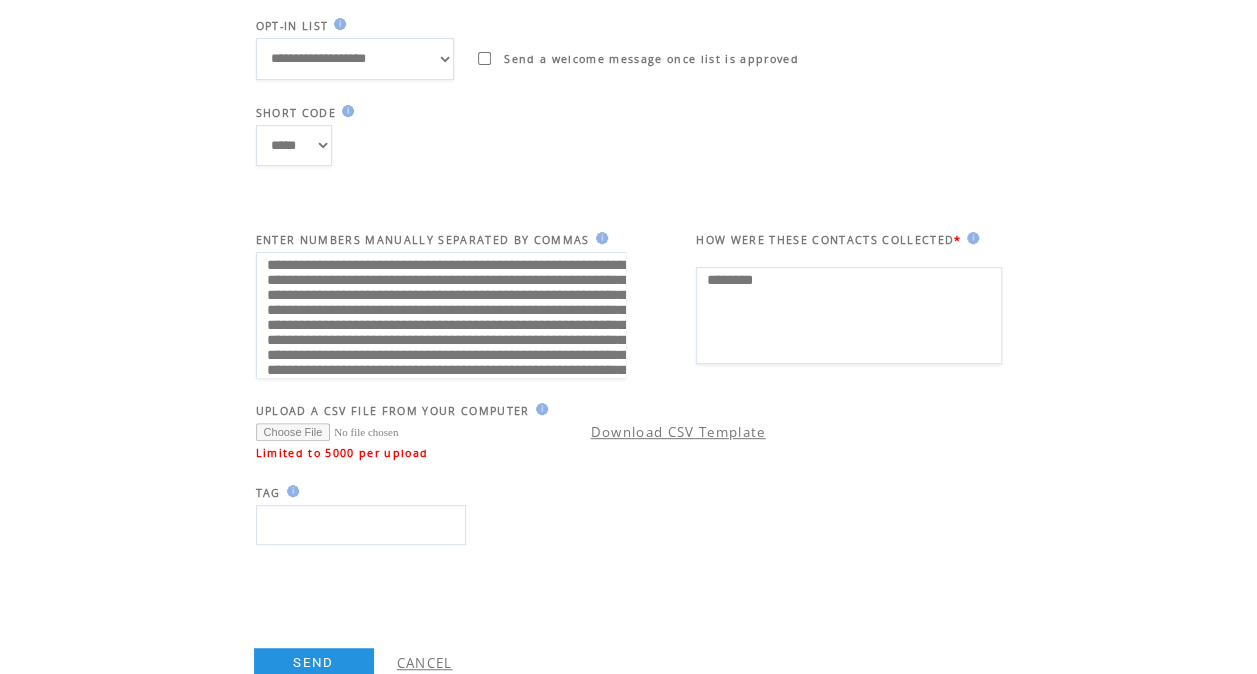 click on "SEND" at bounding box center (314, 663) 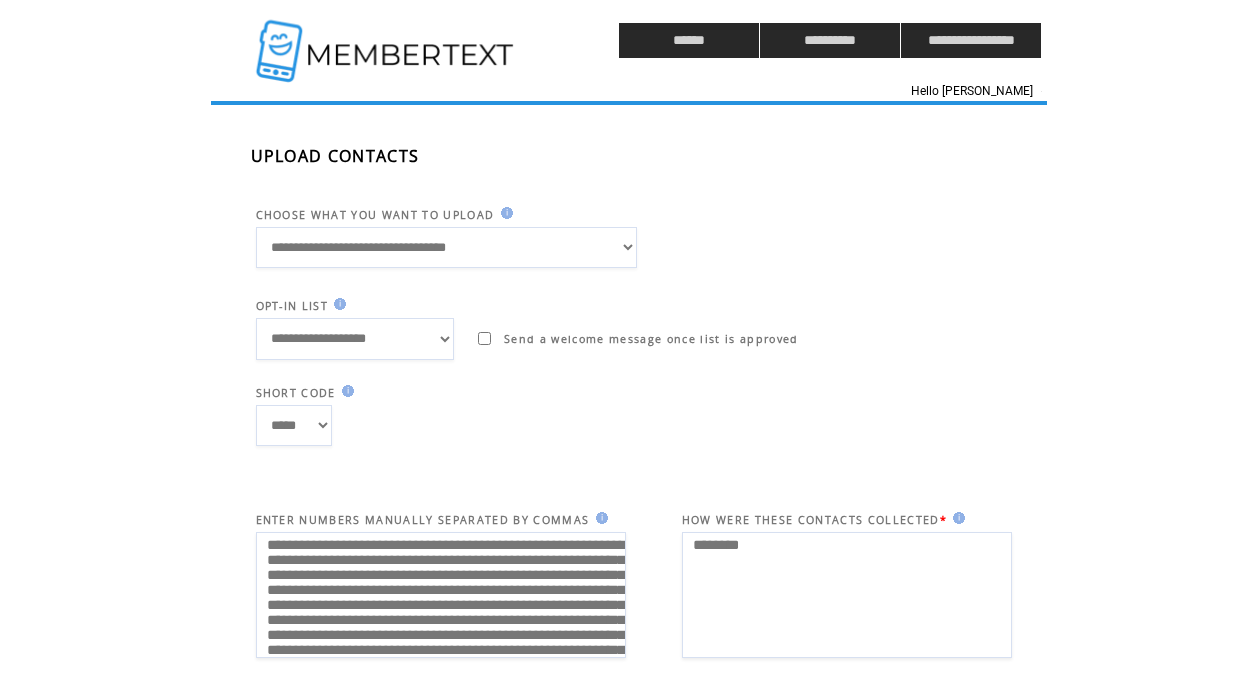 scroll, scrollTop: 1, scrollLeft: 0, axis: vertical 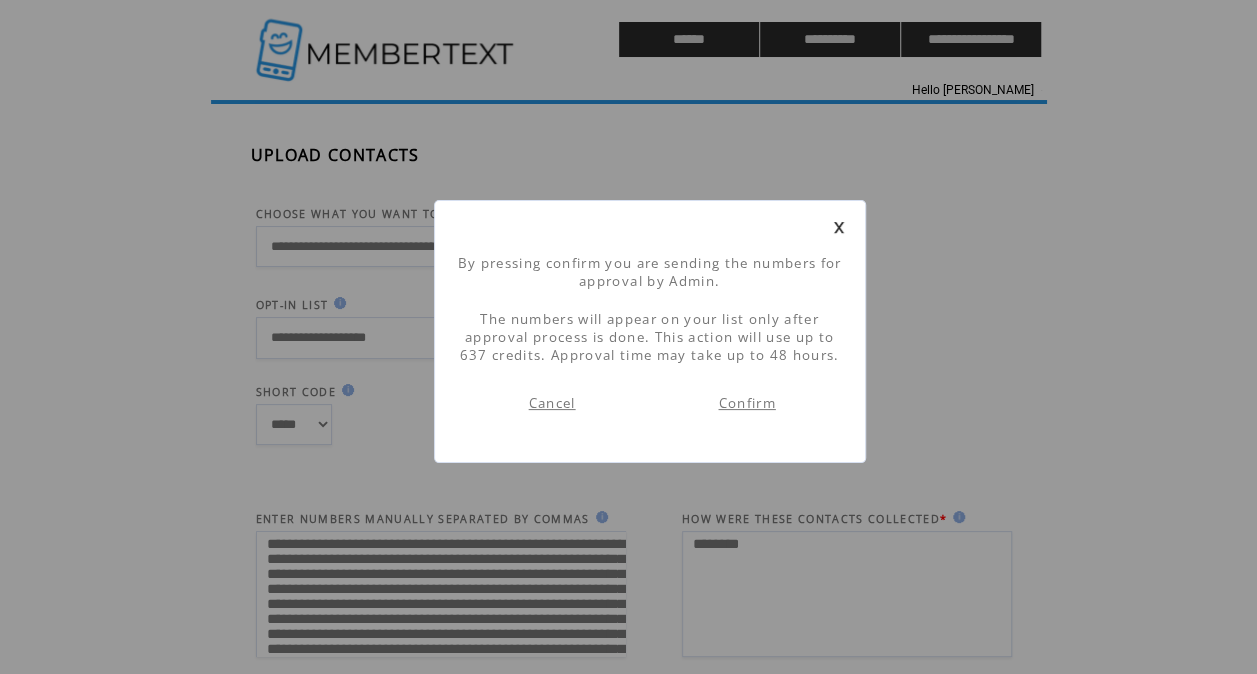 click on "Confirm" at bounding box center [746, 403] 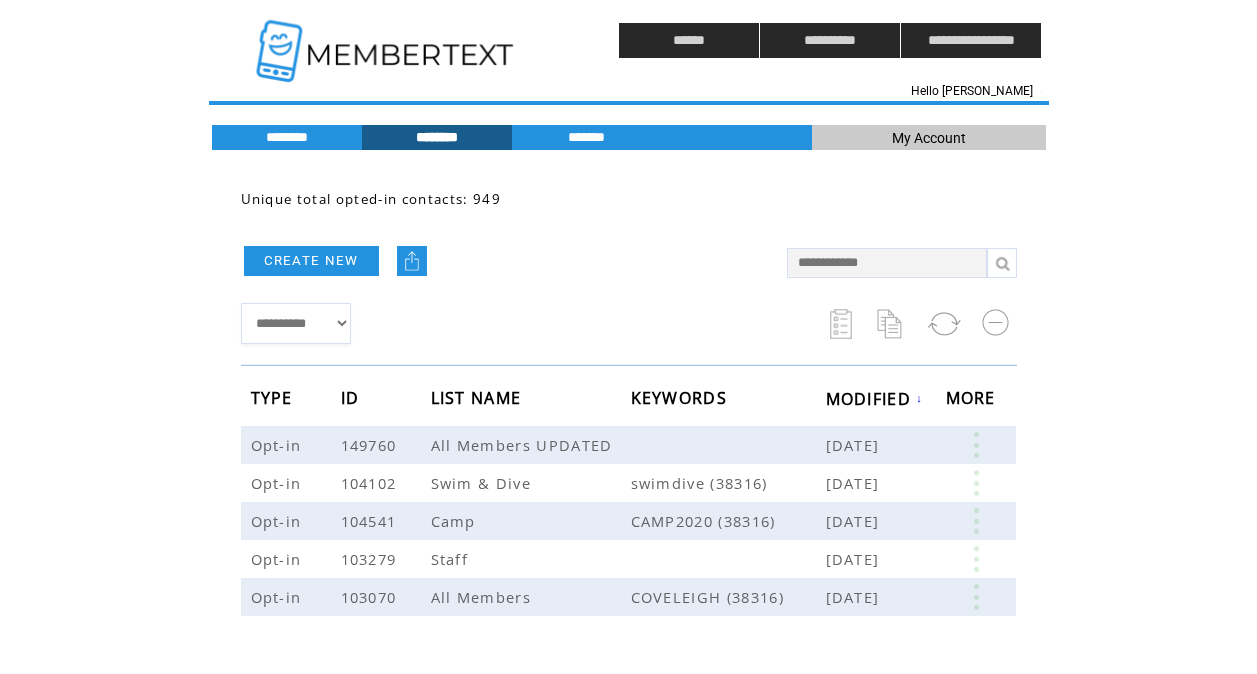scroll, scrollTop: 0, scrollLeft: 0, axis: both 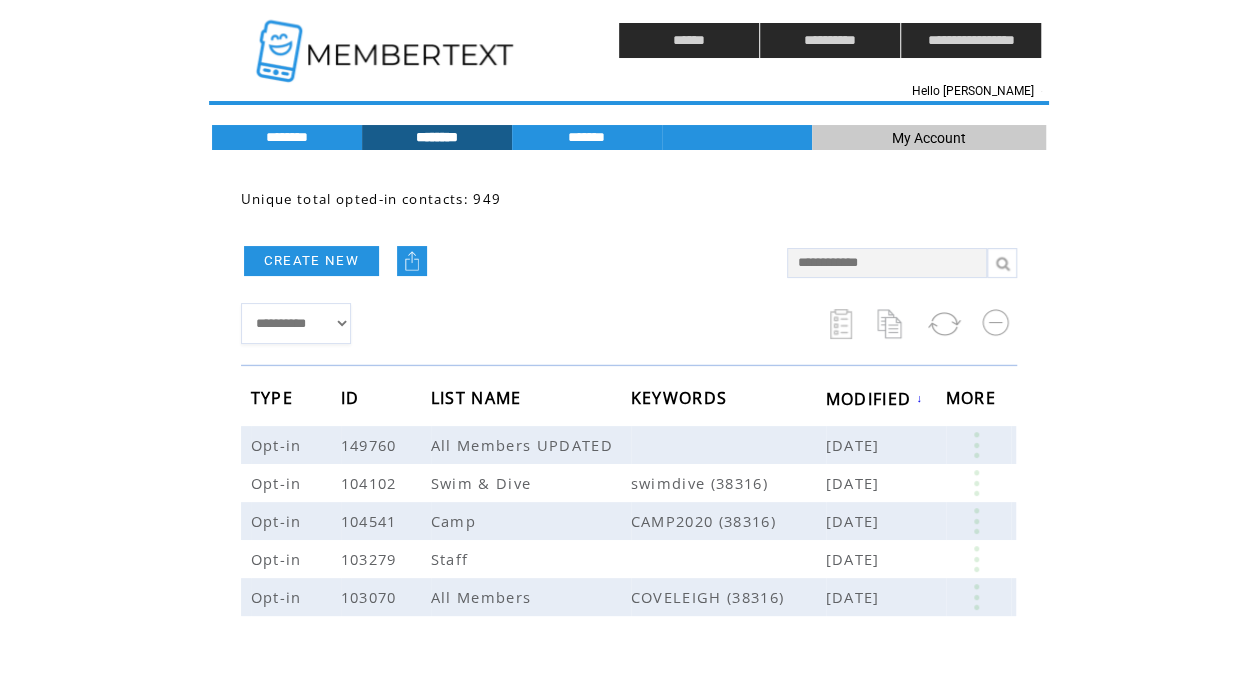 click on "Unique total opted-in contacts: 949" at bounding box center (504, 214) 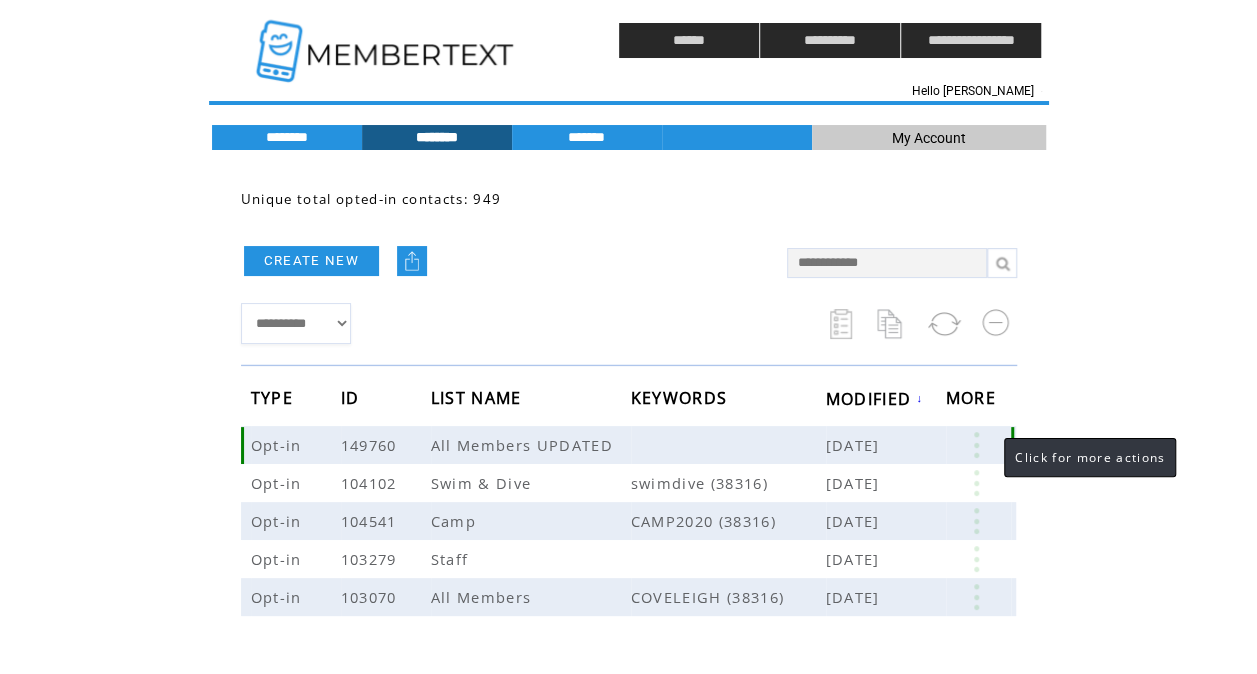 click at bounding box center [976, 445] 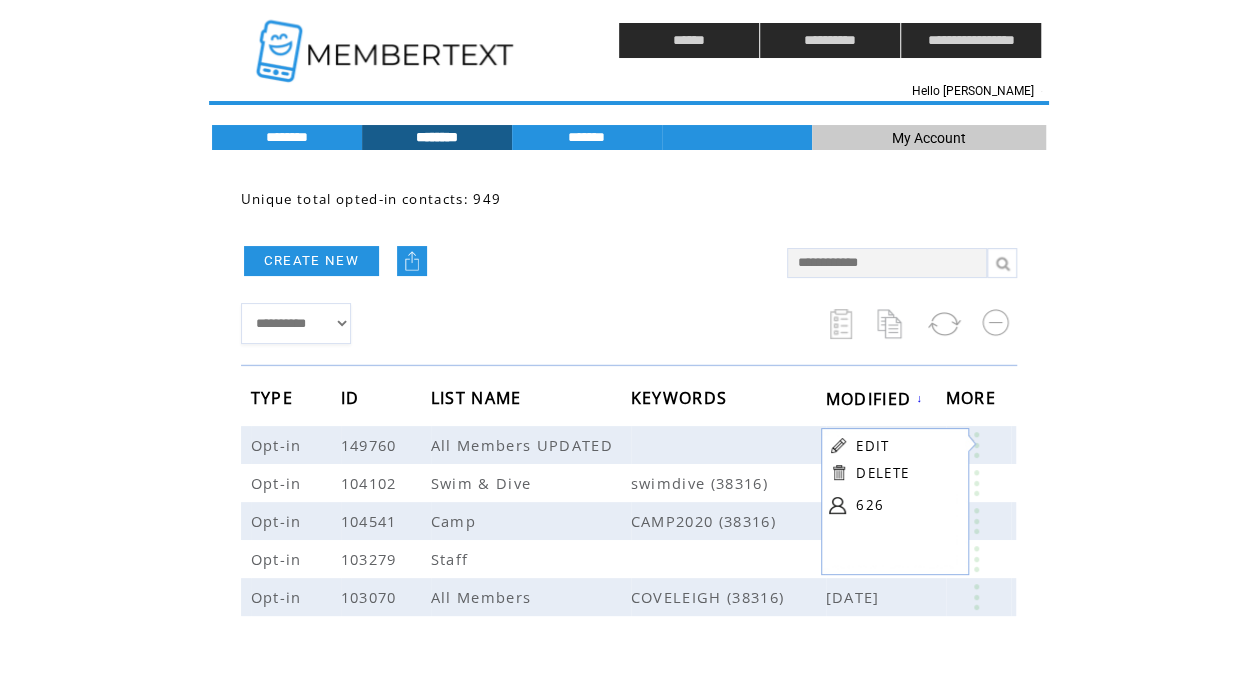 click on "CREATE NEW" at bounding box center [504, 260] 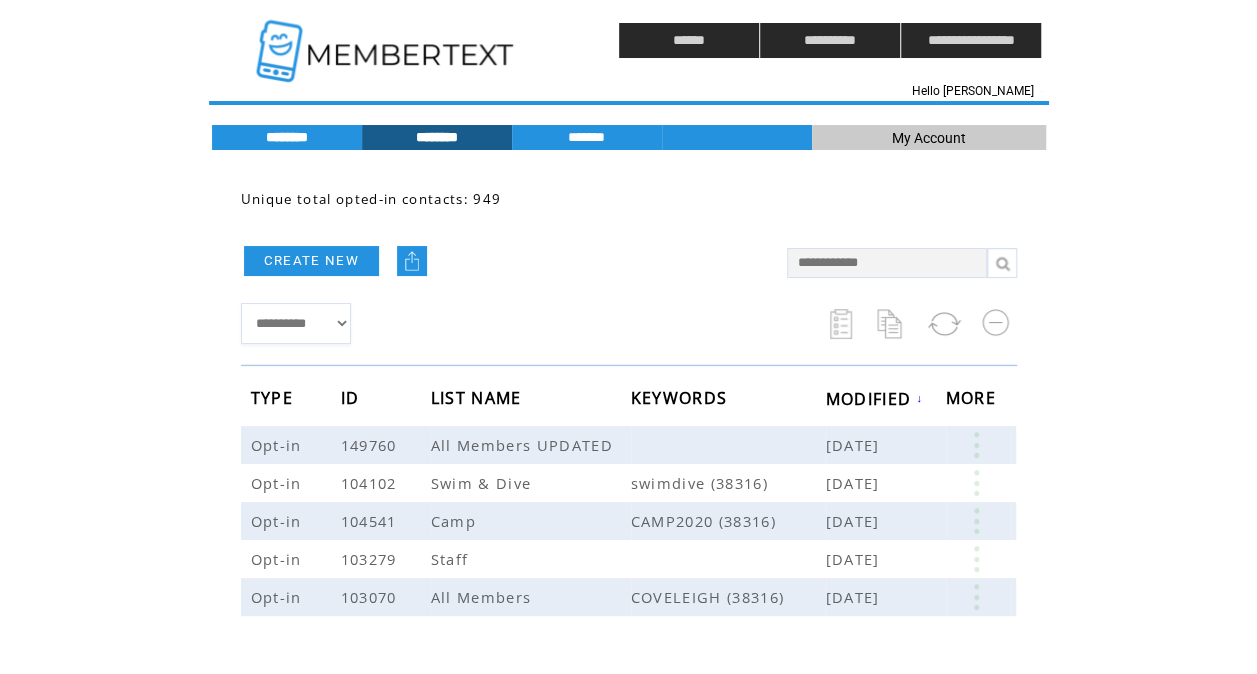 click on "********" at bounding box center (287, 137) 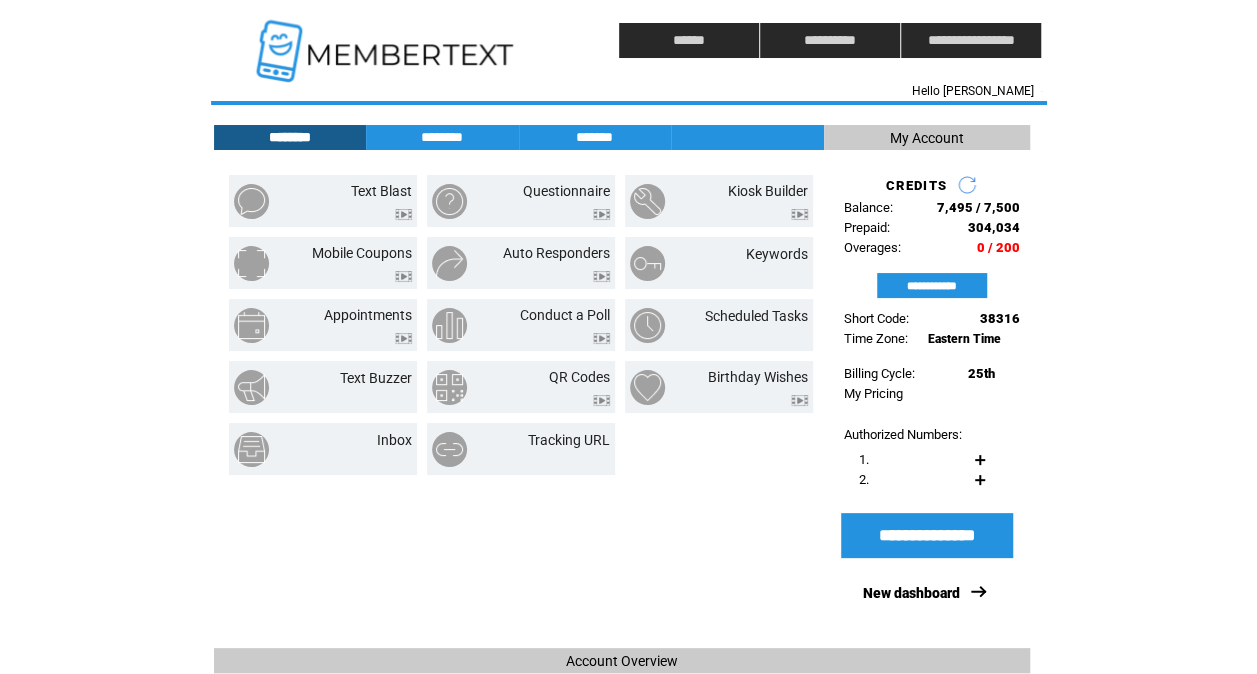 click on "**********" 